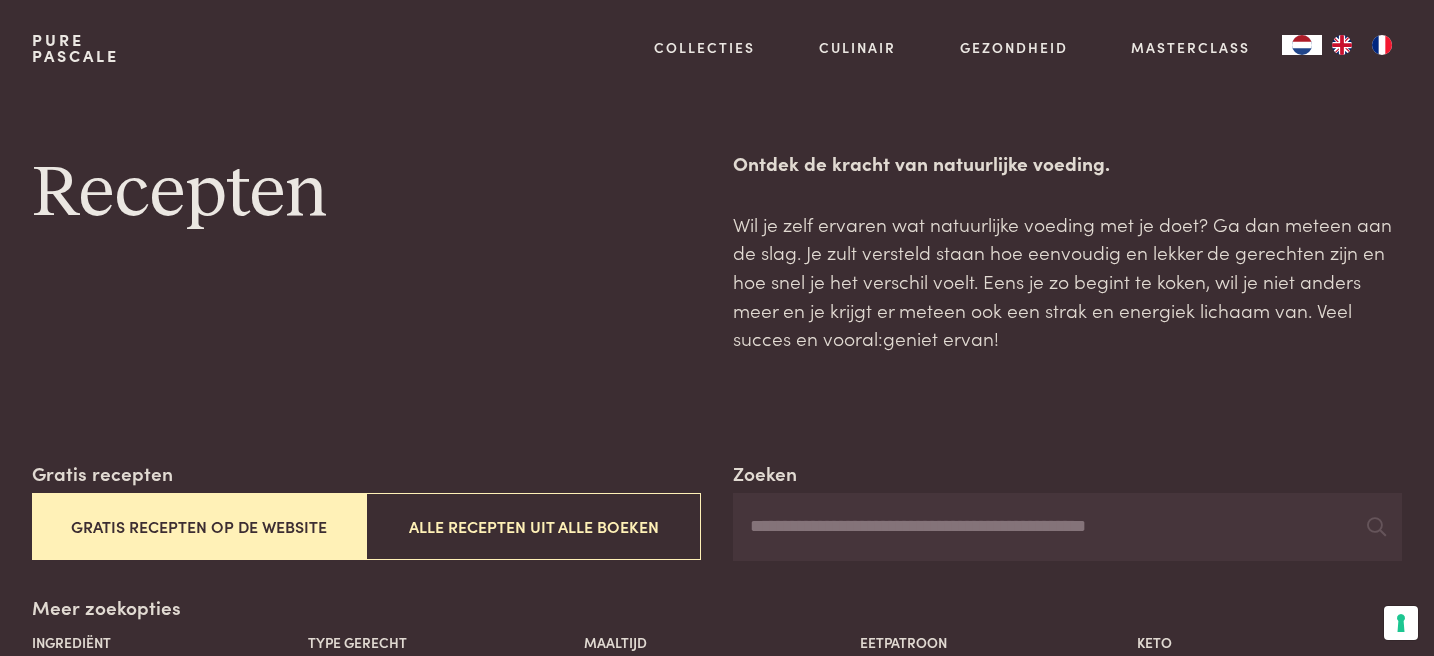 scroll, scrollTop: 0, scrollLeft: 0, axis: both 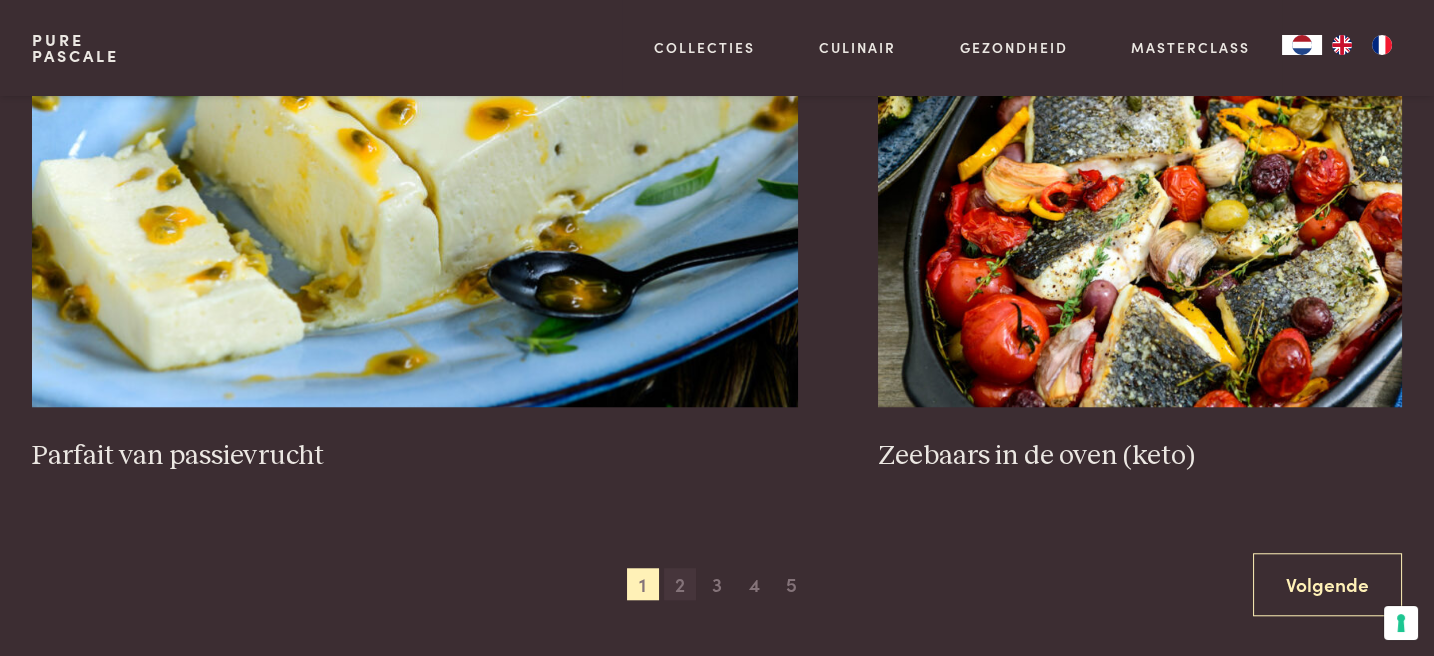 click on "2" at bounding box center (680, 584) 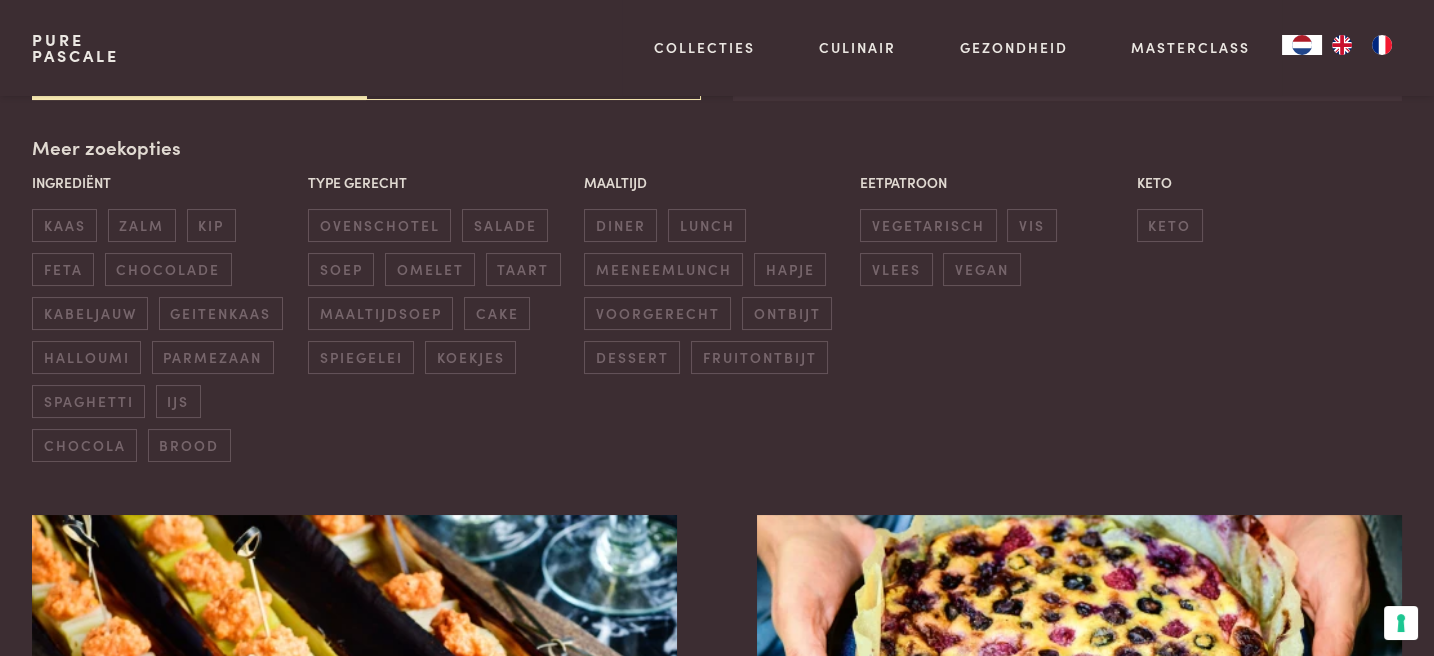 scroll, scrollTop: 459, scrollLeft: 0, axis: vertical 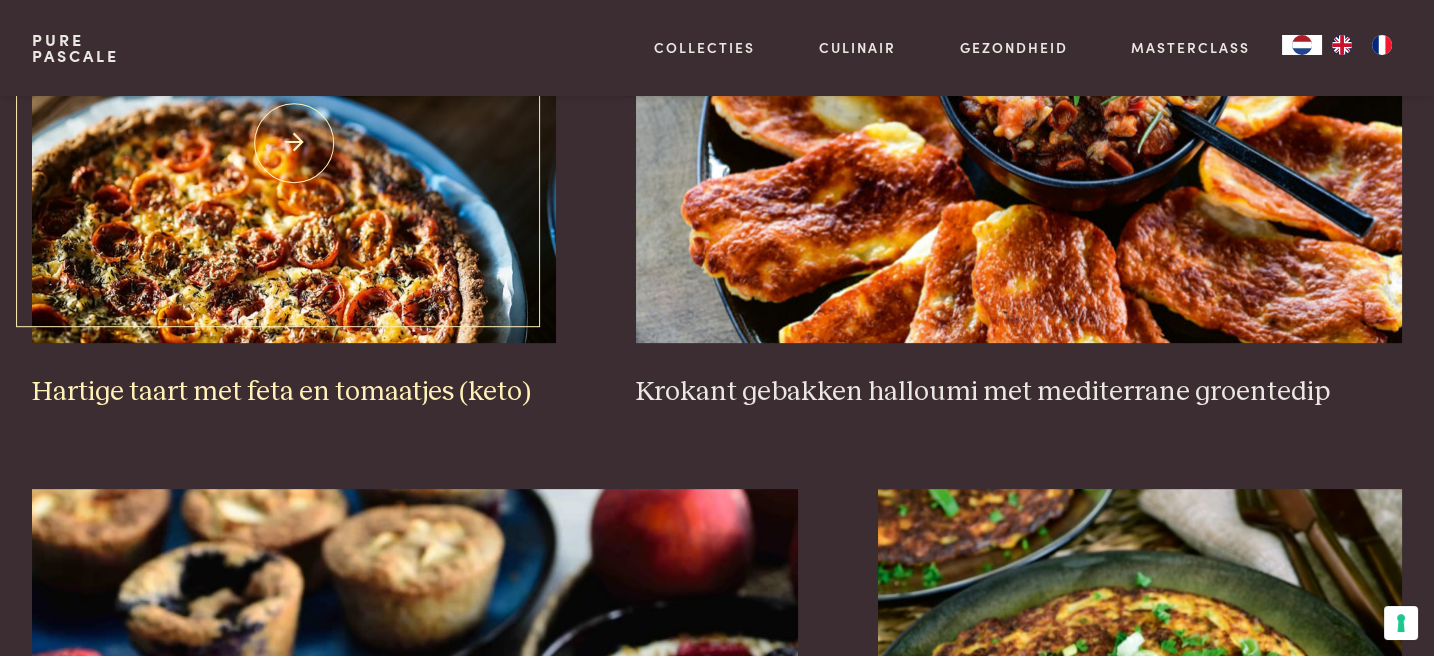 click at bounding box center [294, 143] 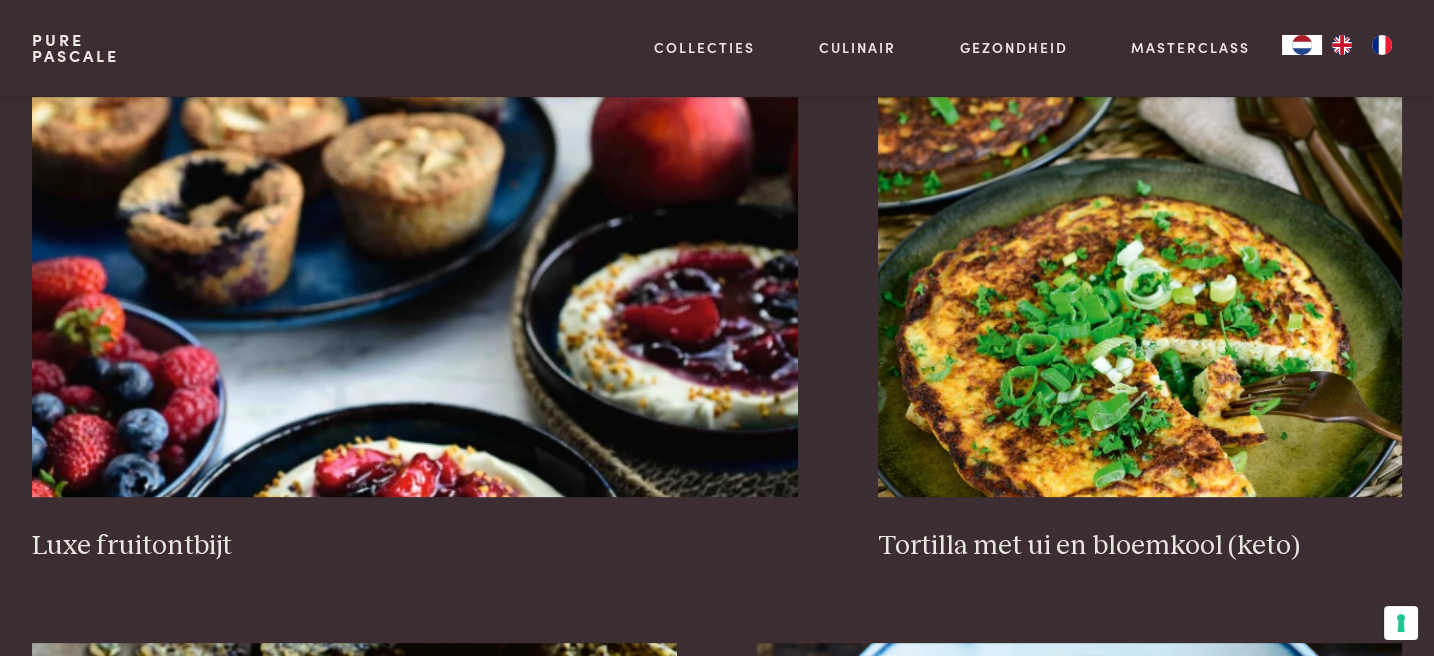 scroll, scrollTop: 2023, scrollLeft: 0, axis: vertical 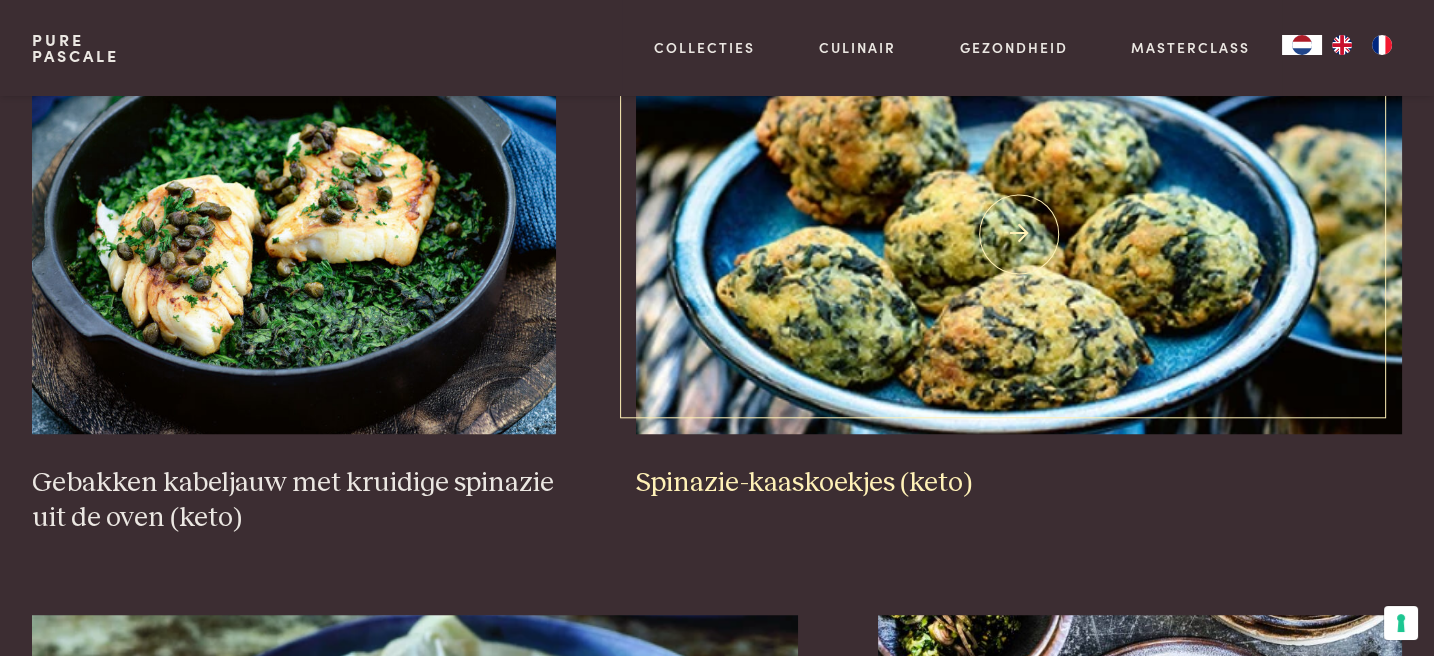 click at bounding box center (1019, 234) 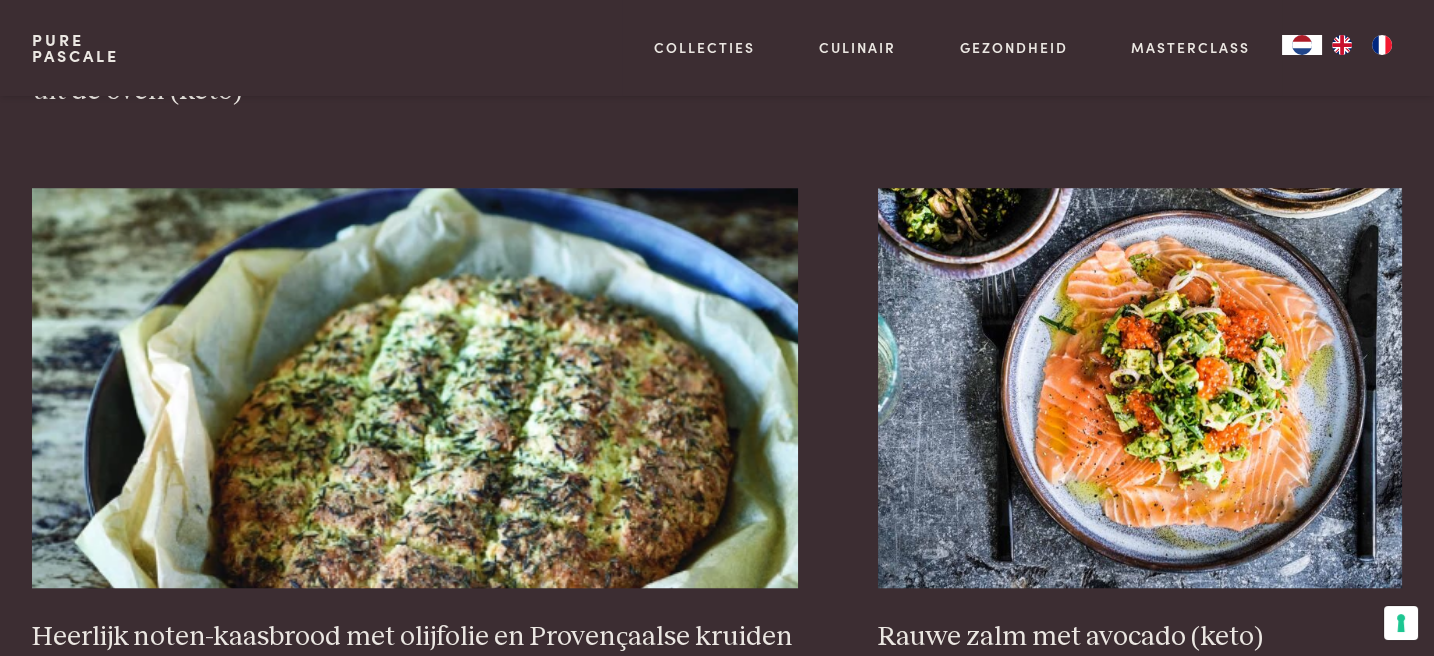 scroll, scrollTop: 3801, scrollLeft: 0, axis: vertical 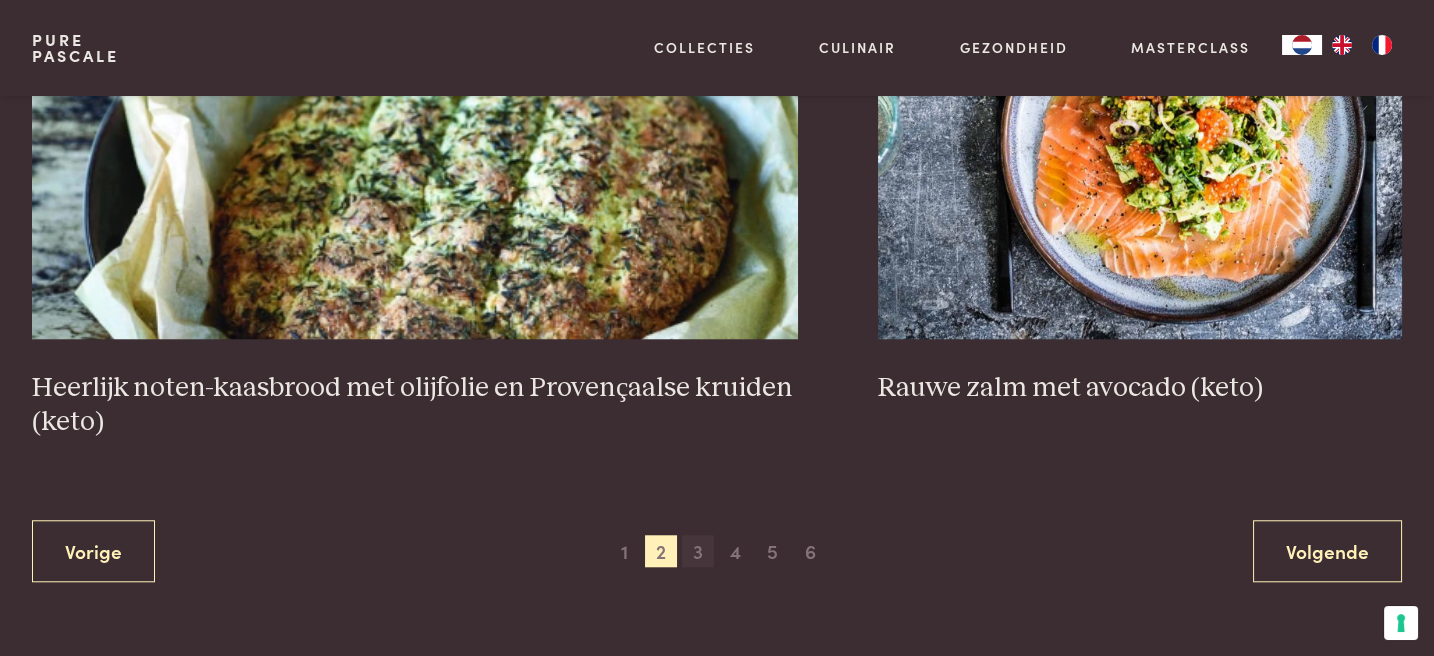 click on "3" at bounding box center (698, 551) 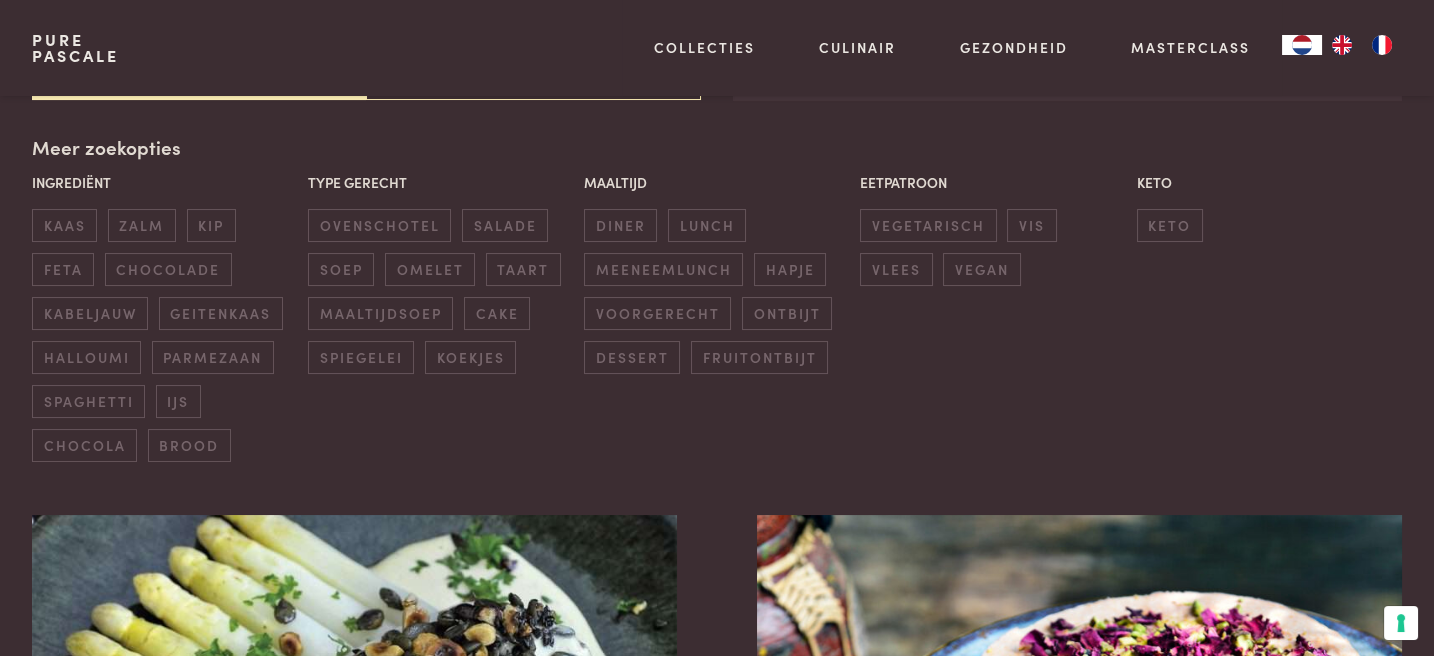 scroll, scrollTop: 459, scrollLeft: 0, axis: vertical 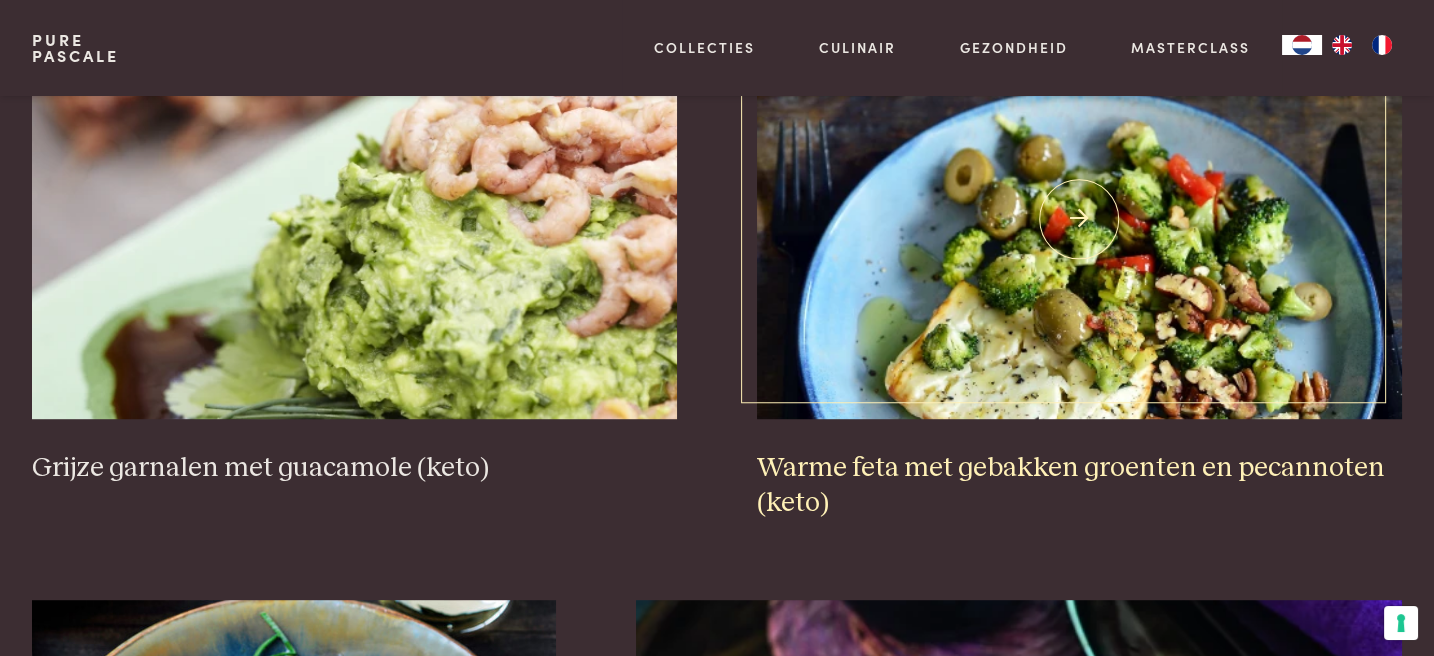 drag, startPoint x: 1161, startPoint y: 303, endPoint x: 1246, endPoint y: 337, distance: 91.5478 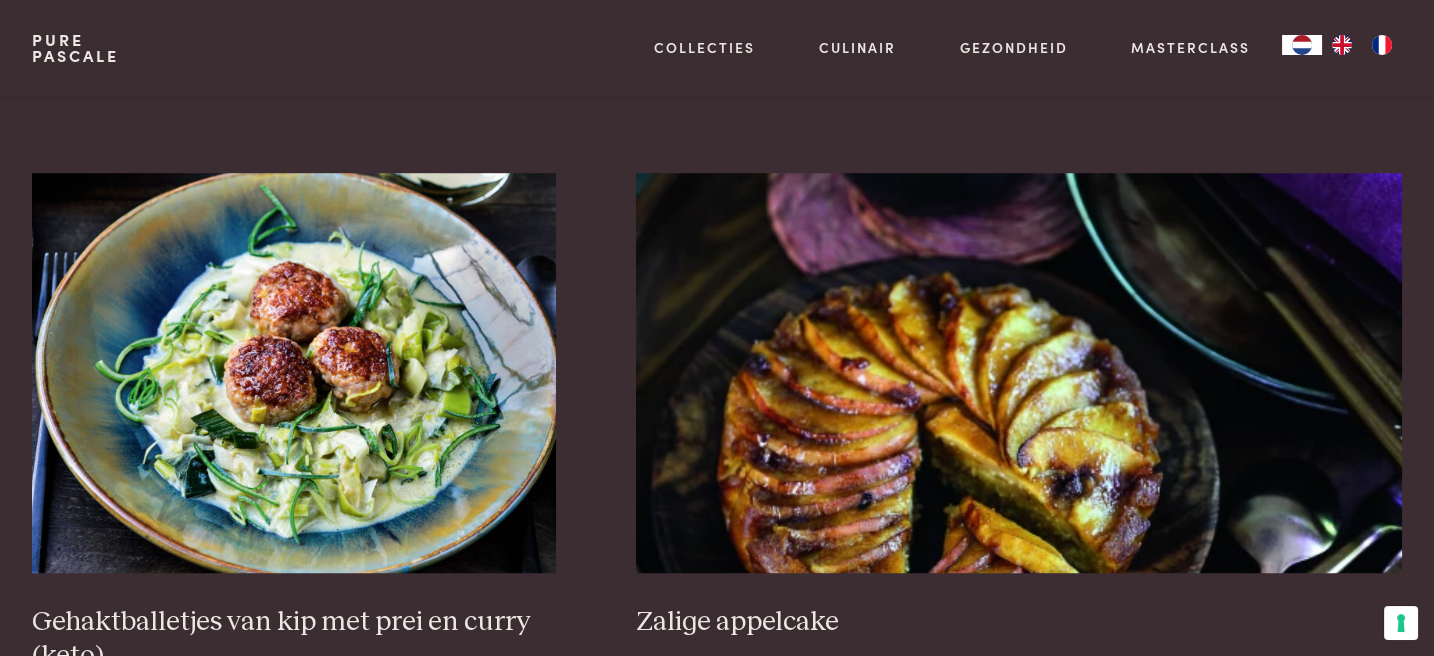 scroll, scrollTop: 3161, scrollLeft: 0, axis: vertical 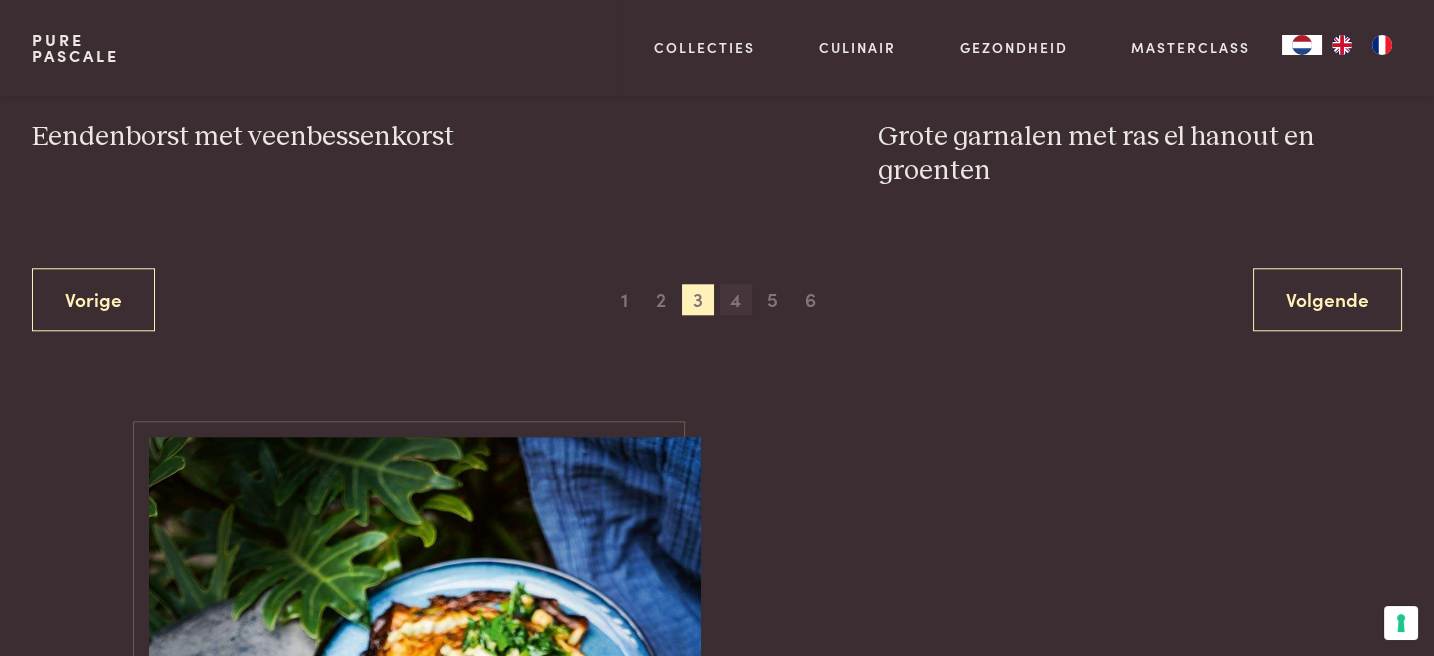 click on "4" at bounding box center (736, 300) 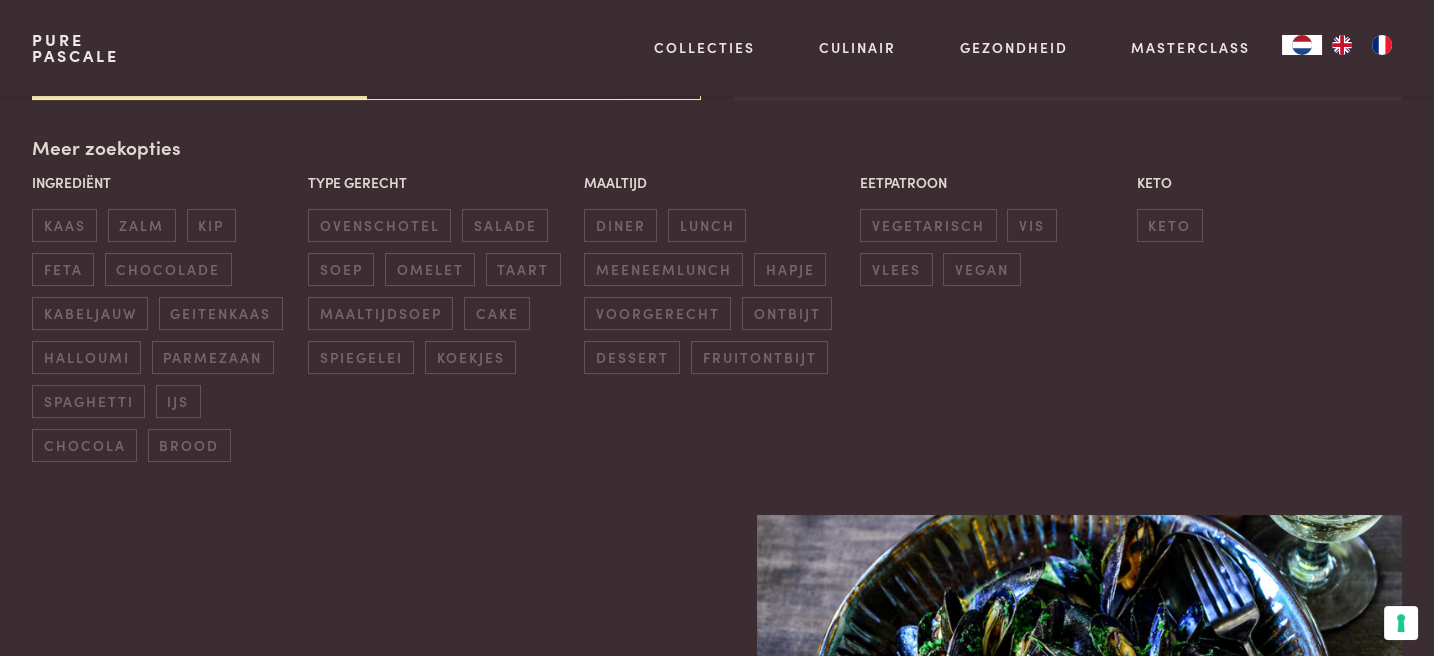 scroll, scrollTop: 459, scrollLeft: 0, axis: vertical 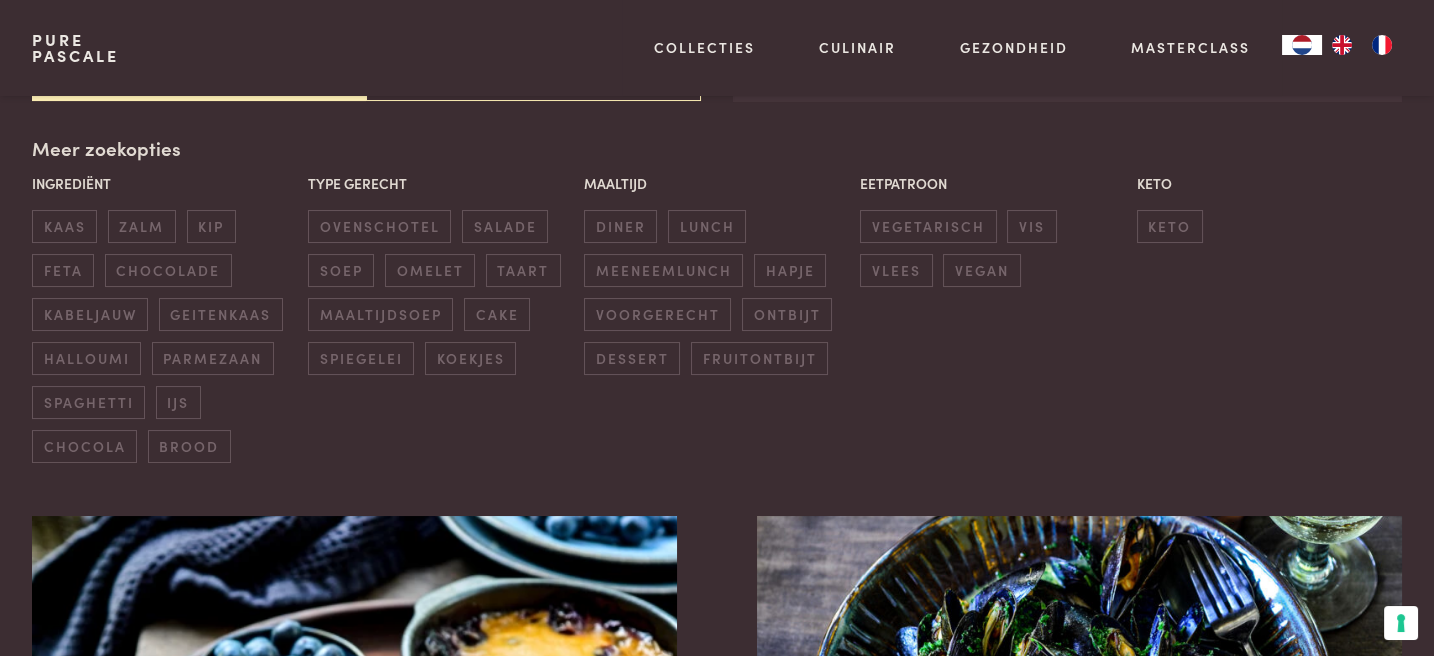 drag, startPoint x: 1440, startPoint y: 644, endPoint x: 859, endPoint y: 417, distance: 623.7708 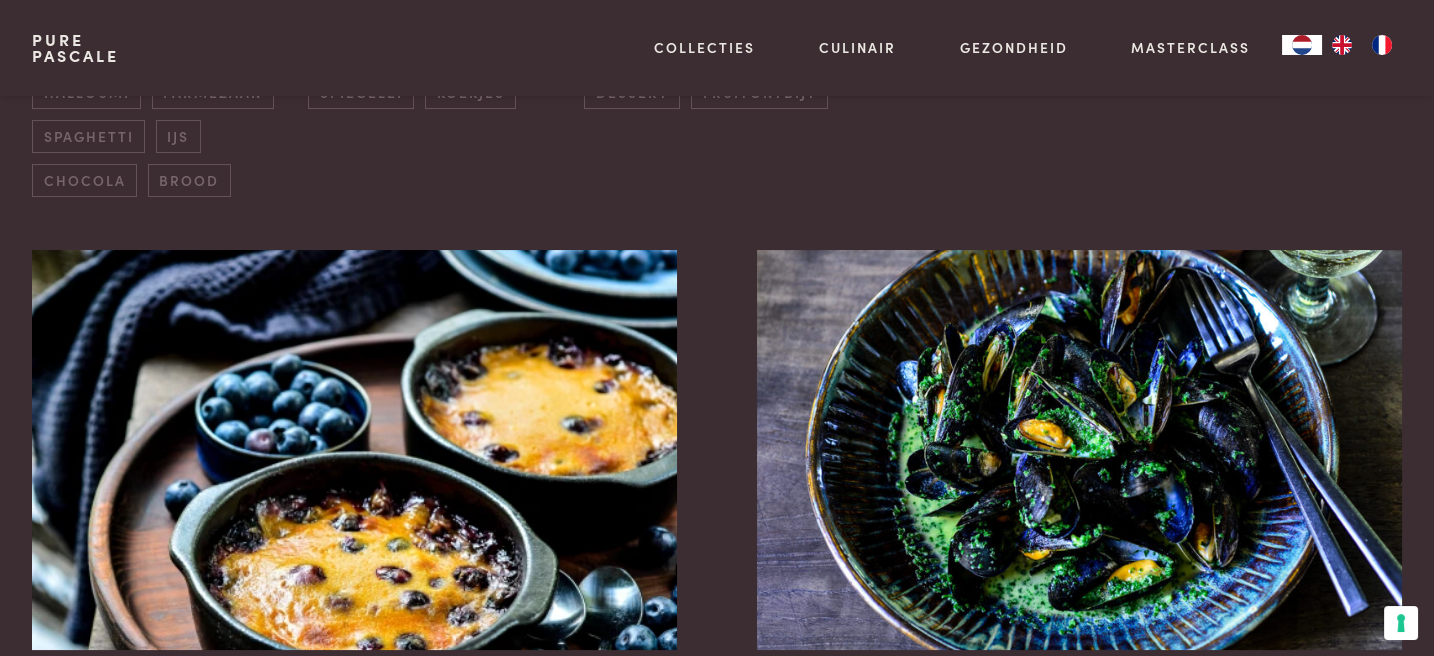 scroll, scrollTop: 885, scrollLeft: 0, axis: vertical 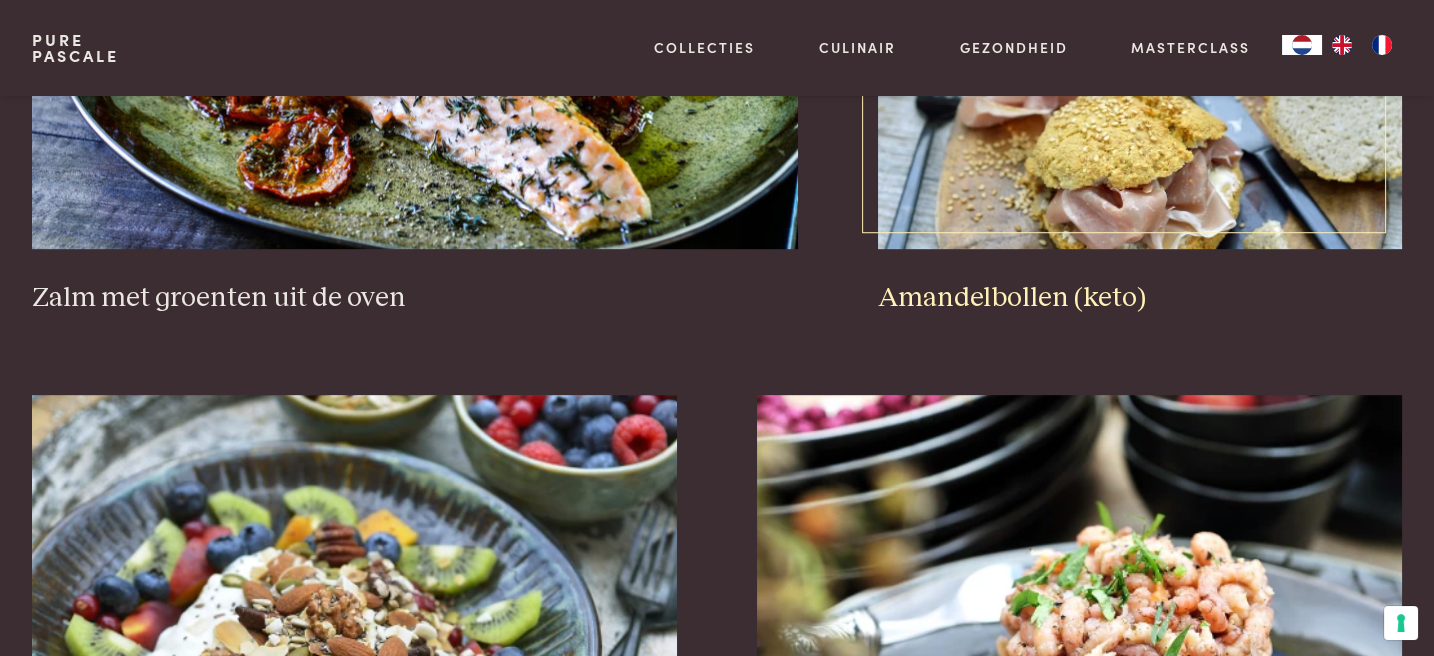 click at bounding box center (1140, 49) 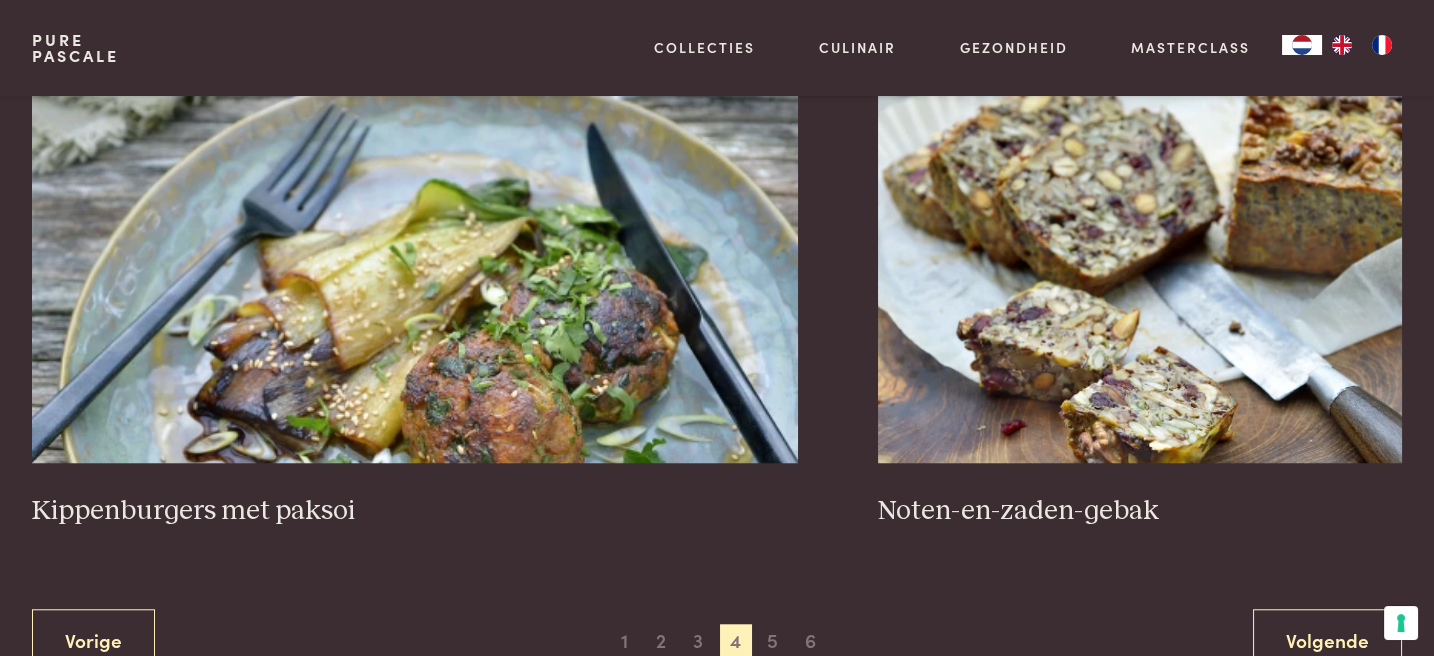 scroll, scrollTop: 3729, scrollLeft: 0, axis: vertical 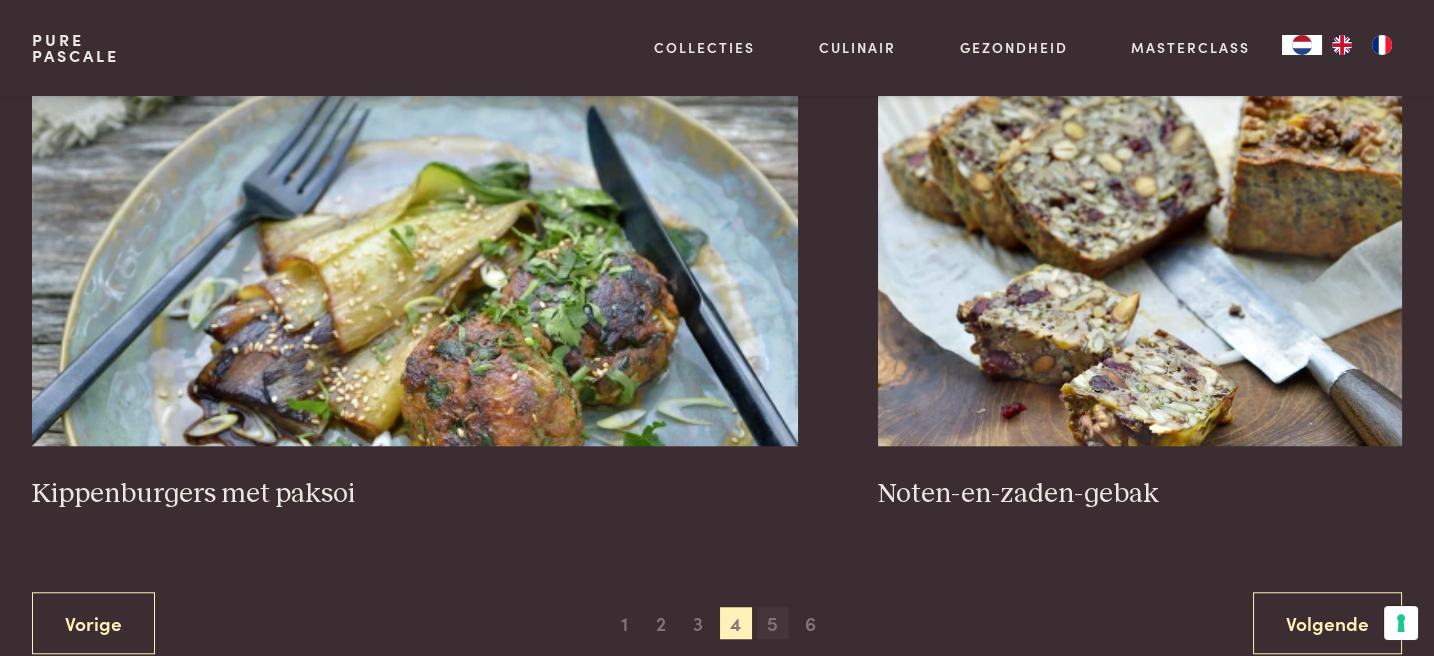 click on "5" at bounding box center [773, 623] 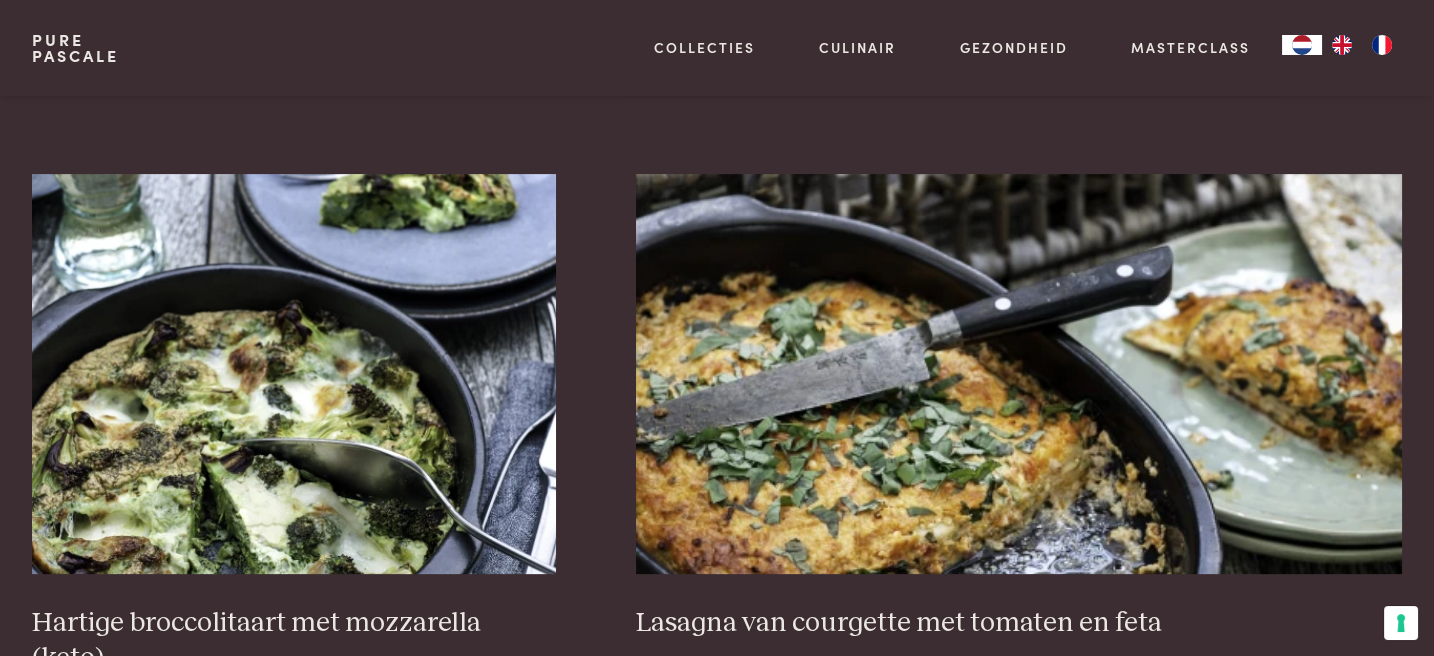 scroll, scrollTop: 1436, scrollLeft: 0, axis: vertical 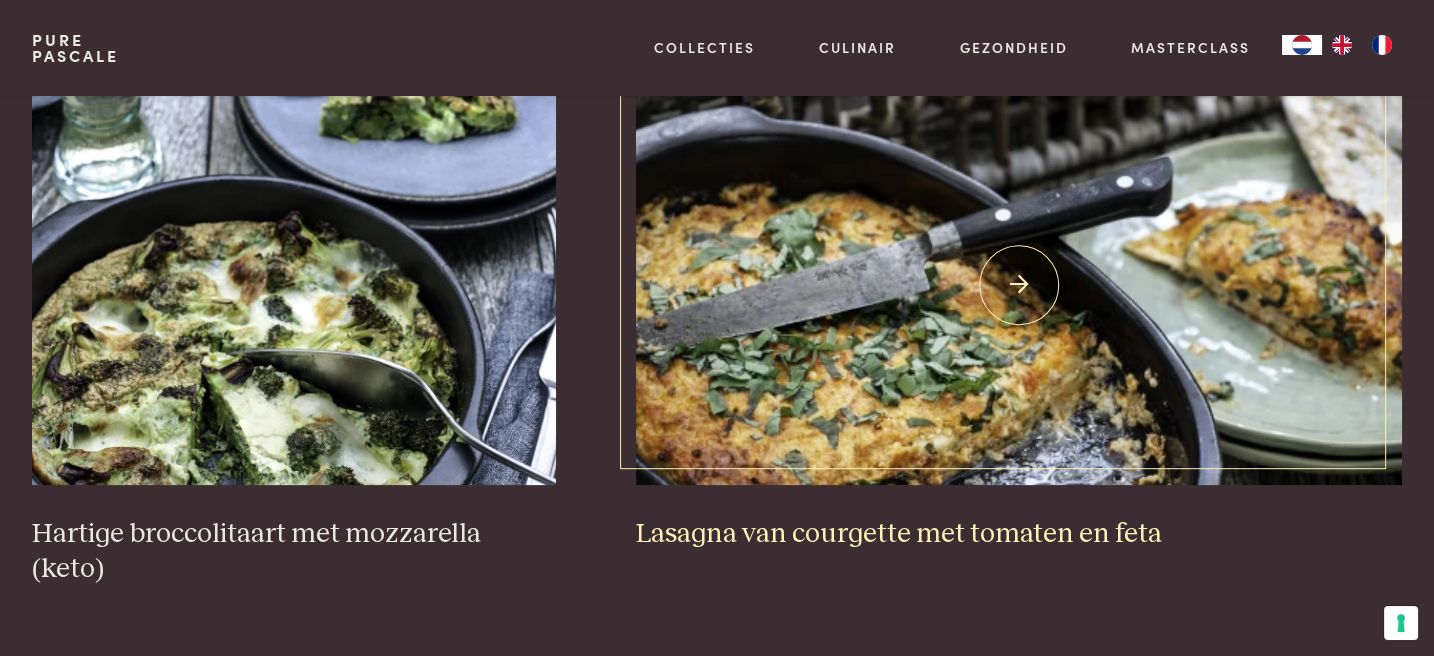 click at bounding box center (1019, 285) 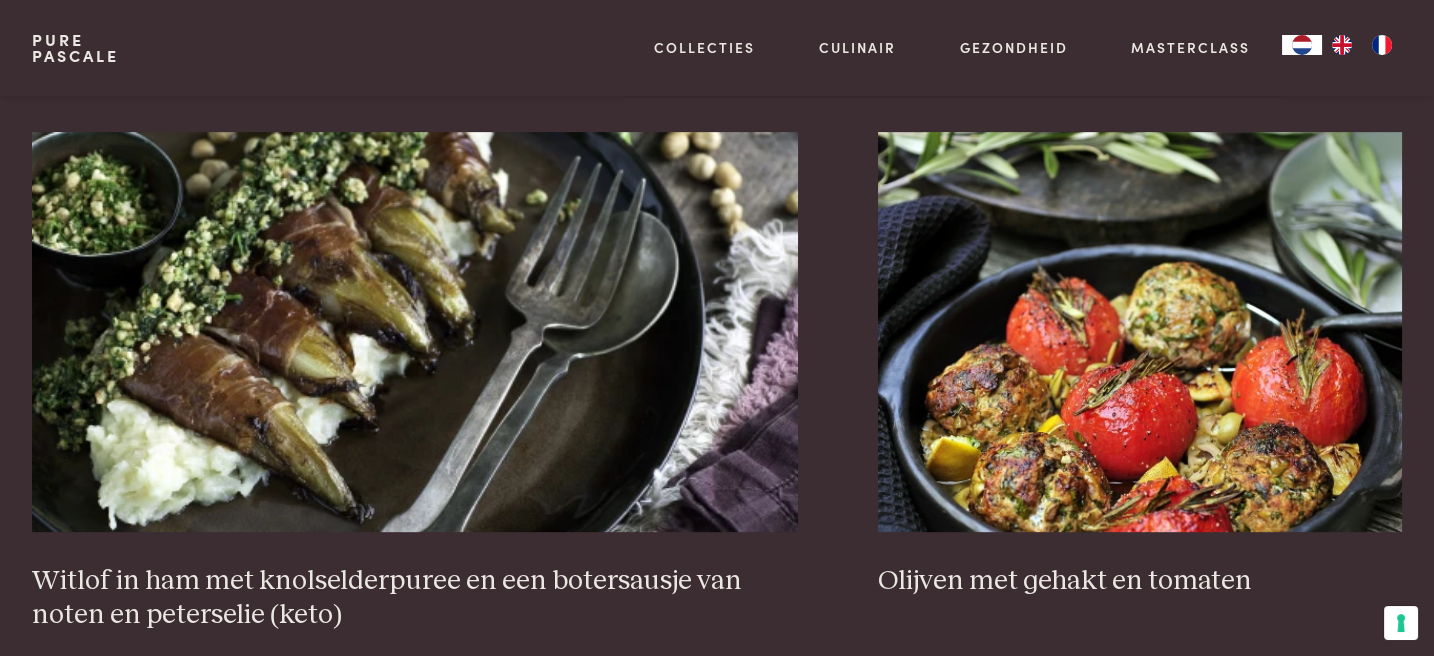 scroll, scrollTop: 2076, scrollLeft: 0, axis: vertical 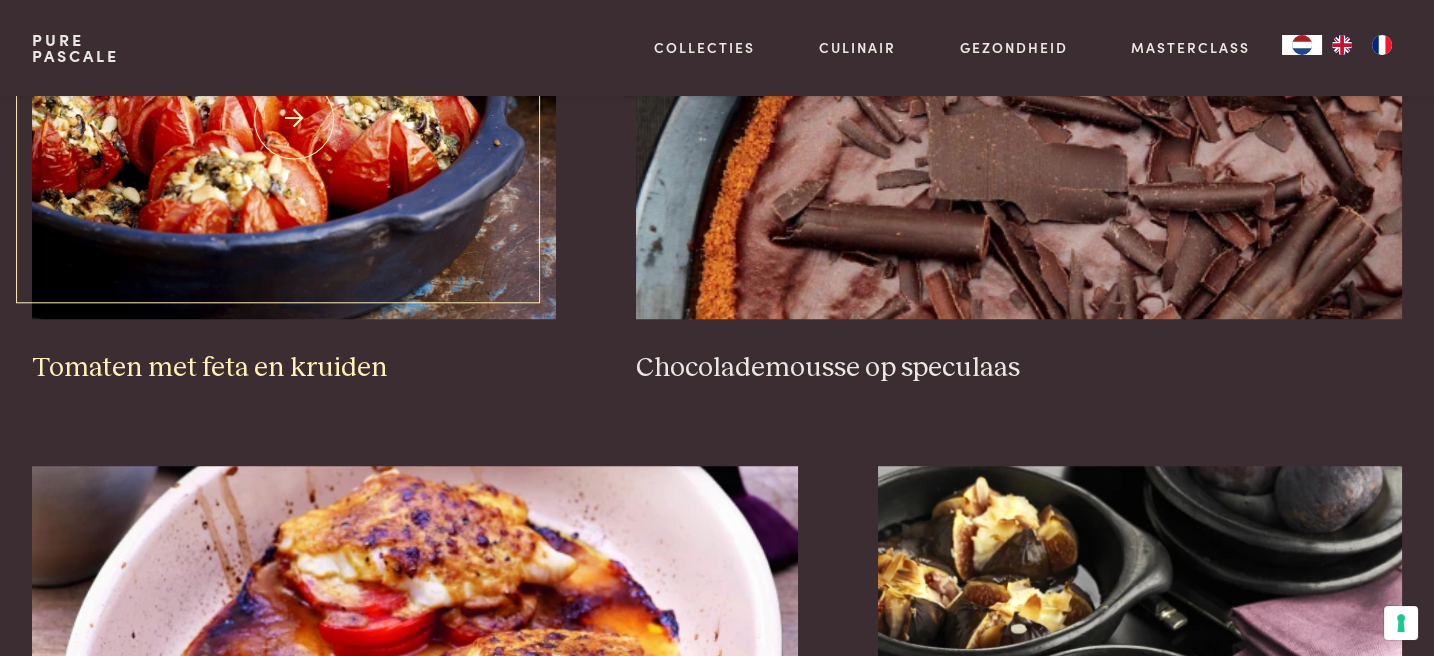 click at bounding box center (294, 119) 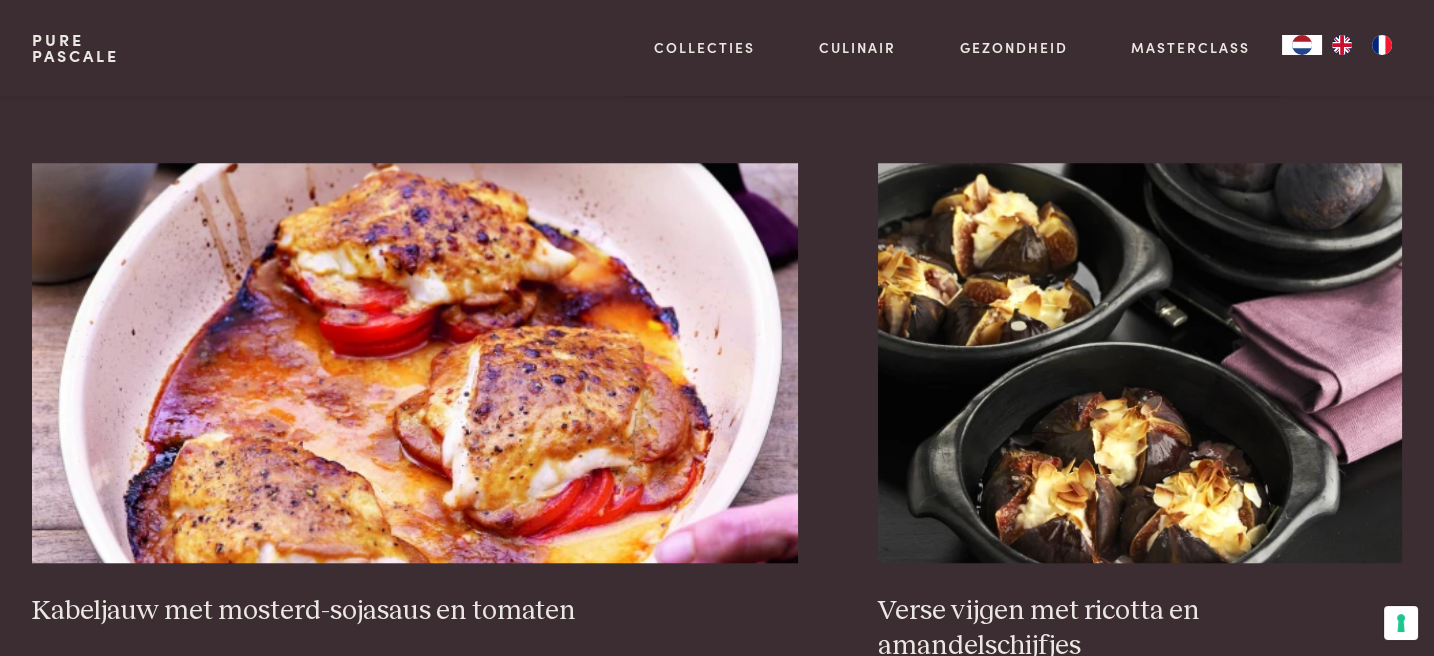 scroll, scrollTop: 3665, scrollLeft: 0, axis: vertical 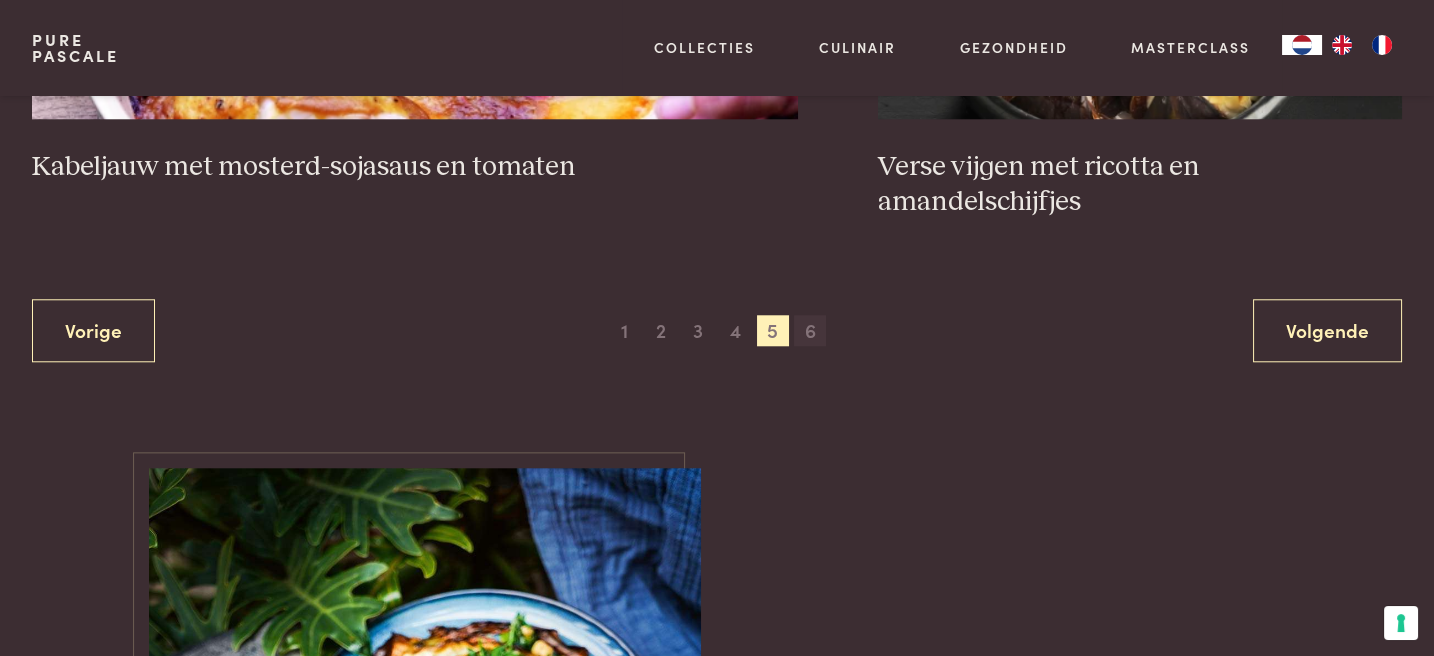 click on "6" at bounding box center (810, 331) 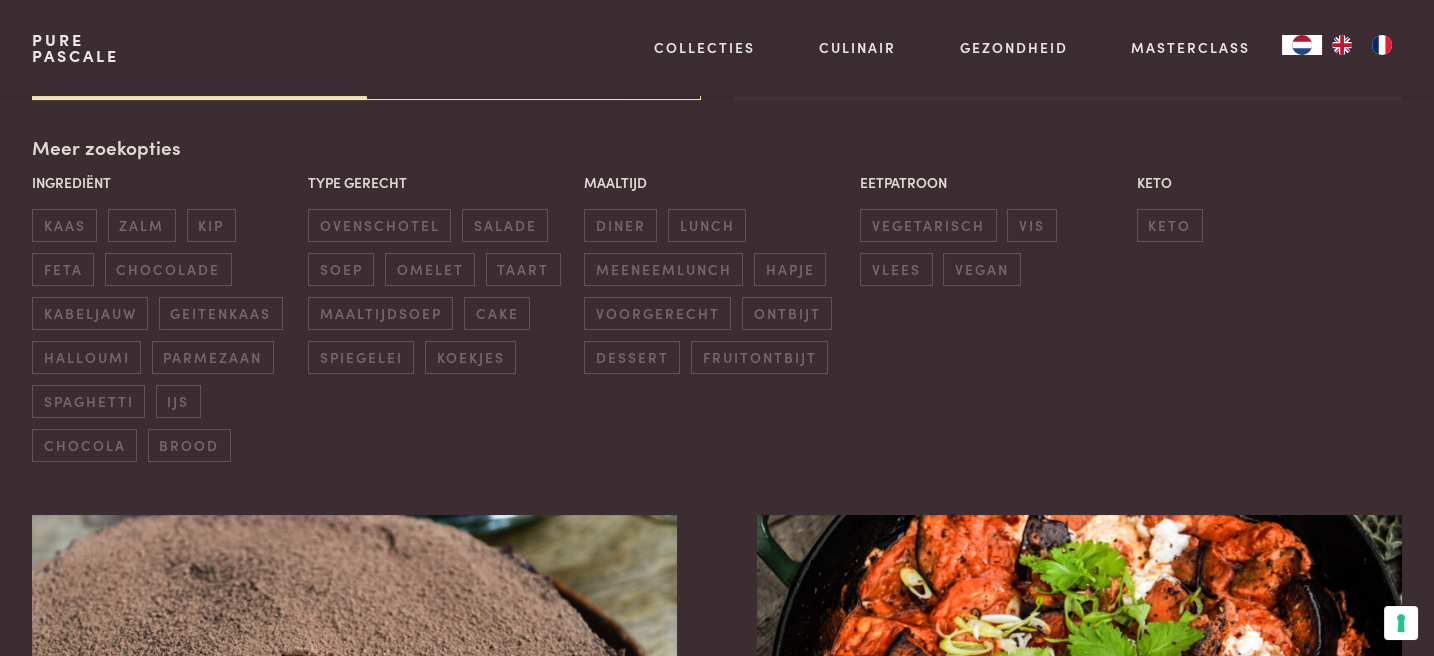 scroll, scrollTop: 459, scrollLeft: 0, axis: vertical 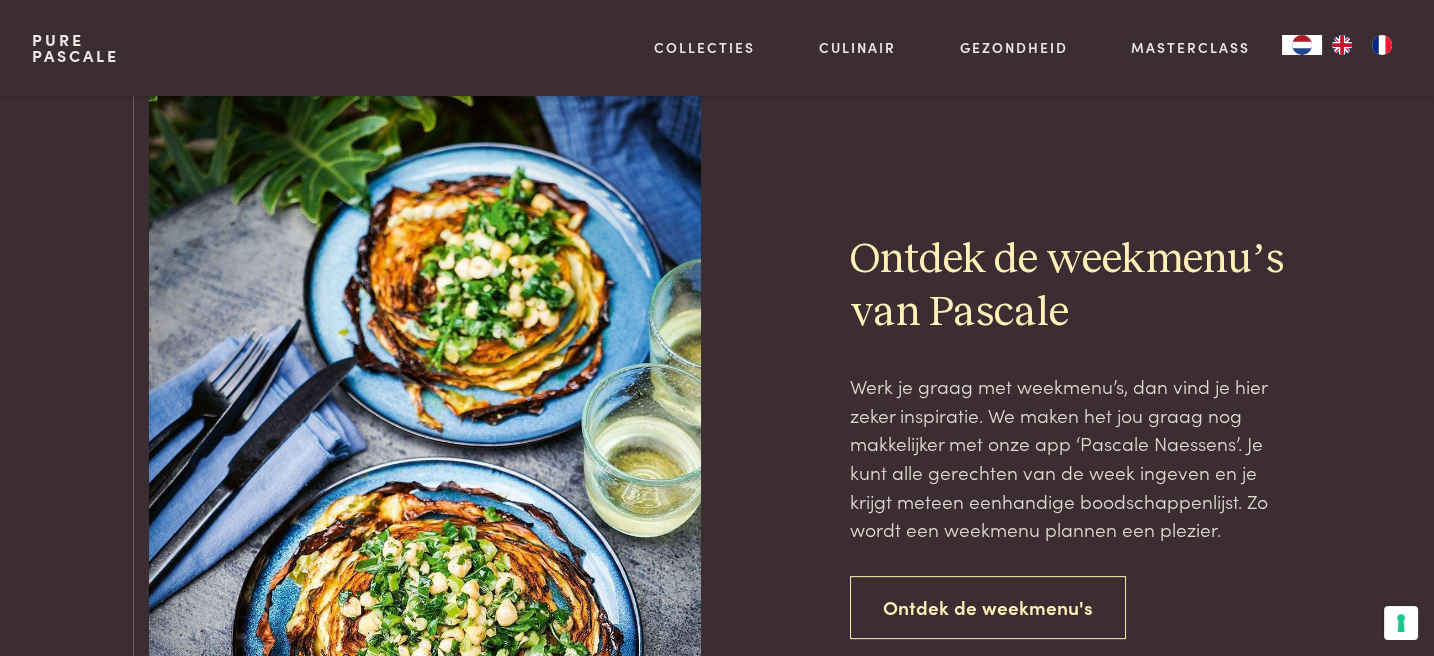 click on "Ontdek de weekmenu’s van Pascale   Werk je graag met weekmenu’s, dan vind je hier zeker inspiratie. We maken het jou graag nog makkelijker met onze app ‘Pascale Naessens’. Je kunt alle gerechten van de week ingeven en je krijgt meteen eenhandige boodschappenlijst. Zo wordt een weekmenu plannen een plezier.
Ontdek de weekmenu's" at bounding box center (717, 436) 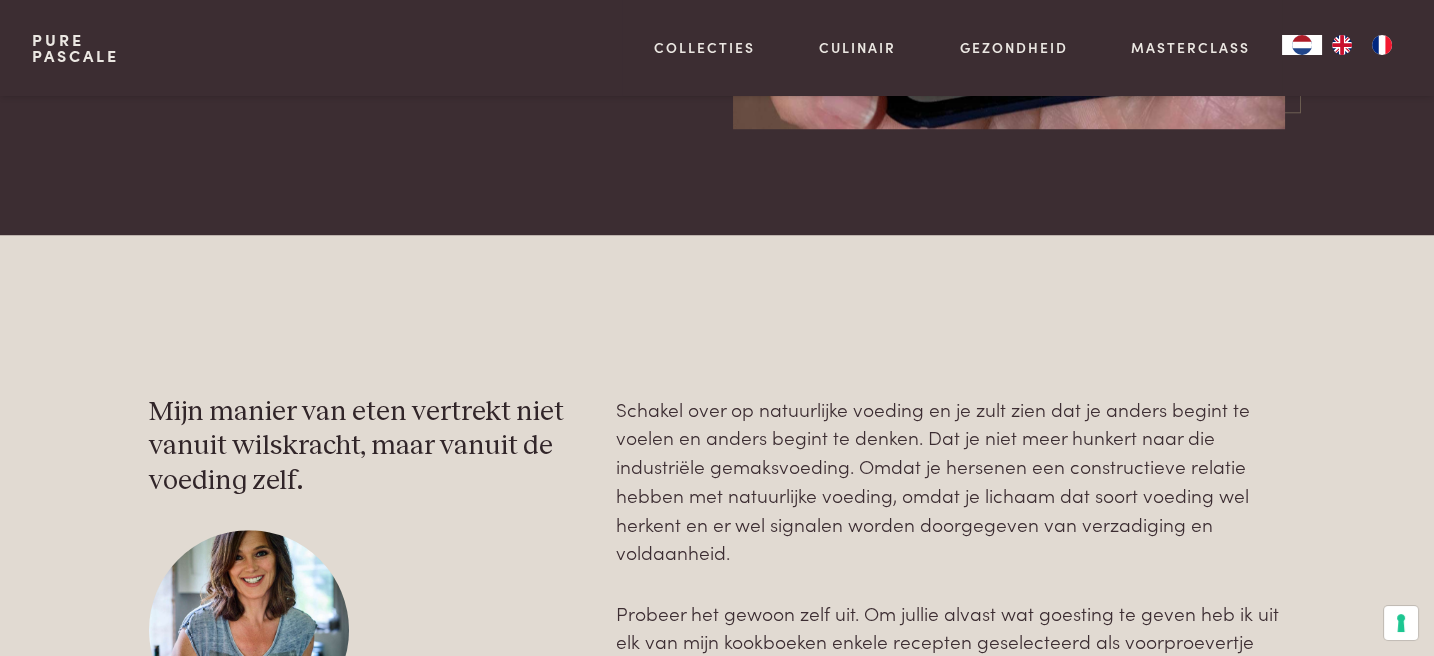 scroll, scrollTop: 3339, scrollLeft: 0, axis: vertical 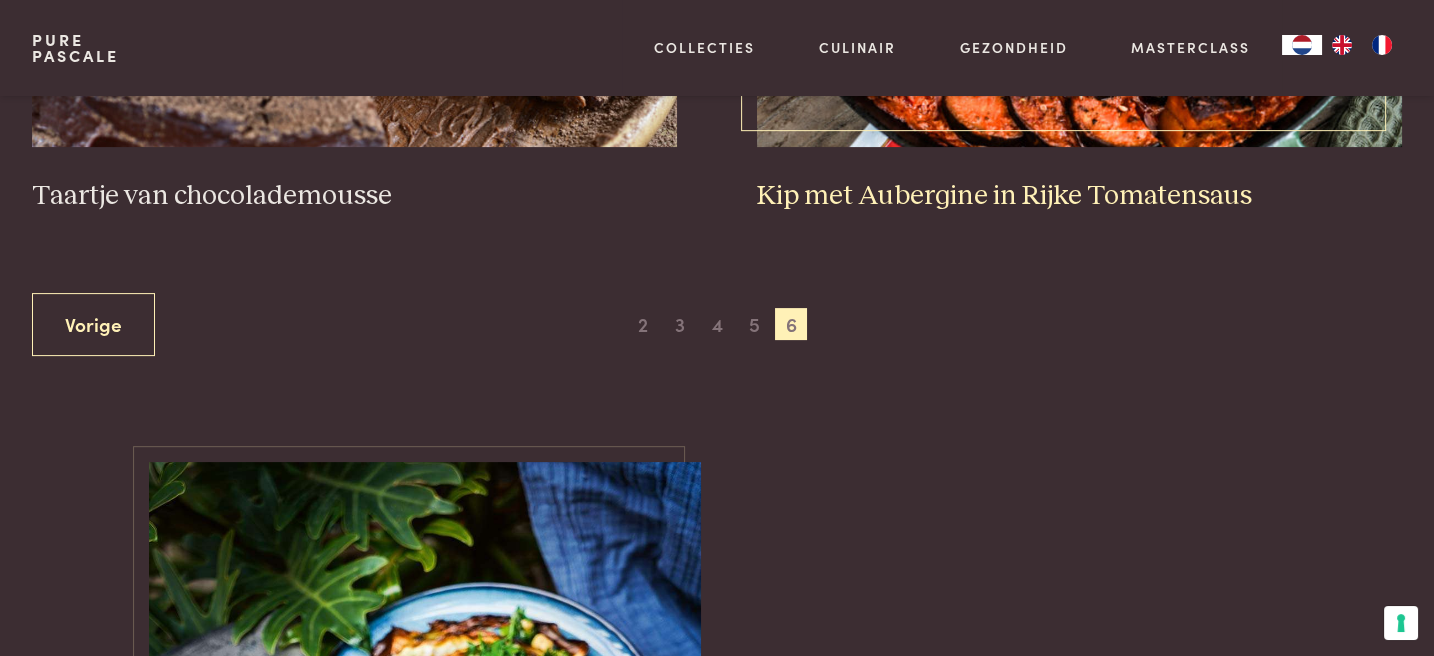 click at bounding box center [1079, -53] 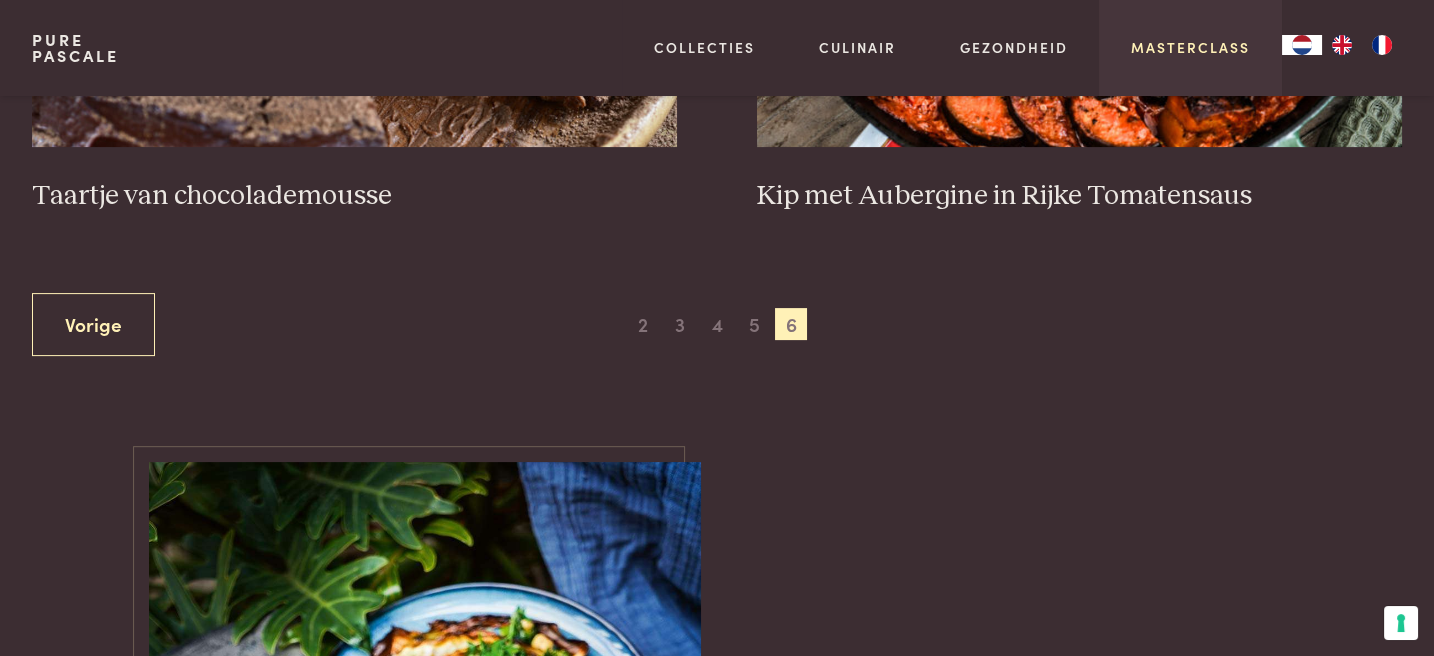 click on "Masterclass" at bounding box center (1190, 47) 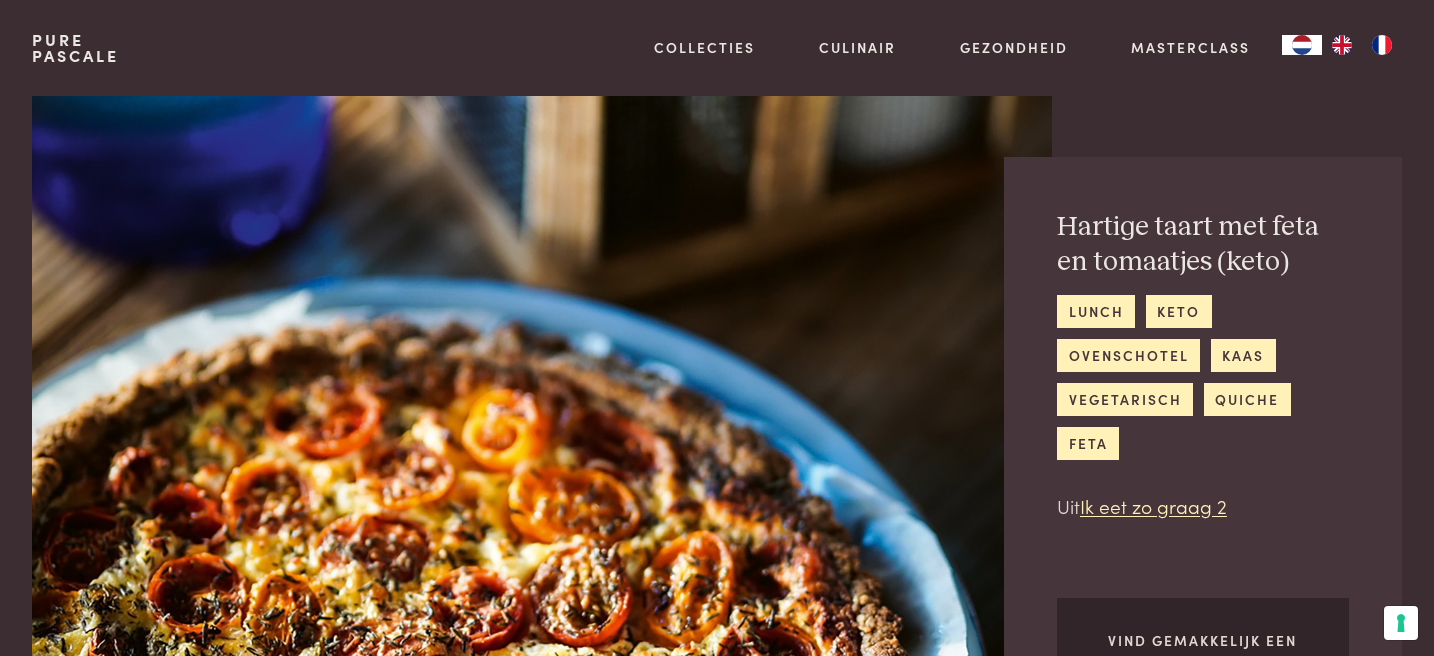 scroll, scrollTop: 0, scrollLeft: 0, axis: both 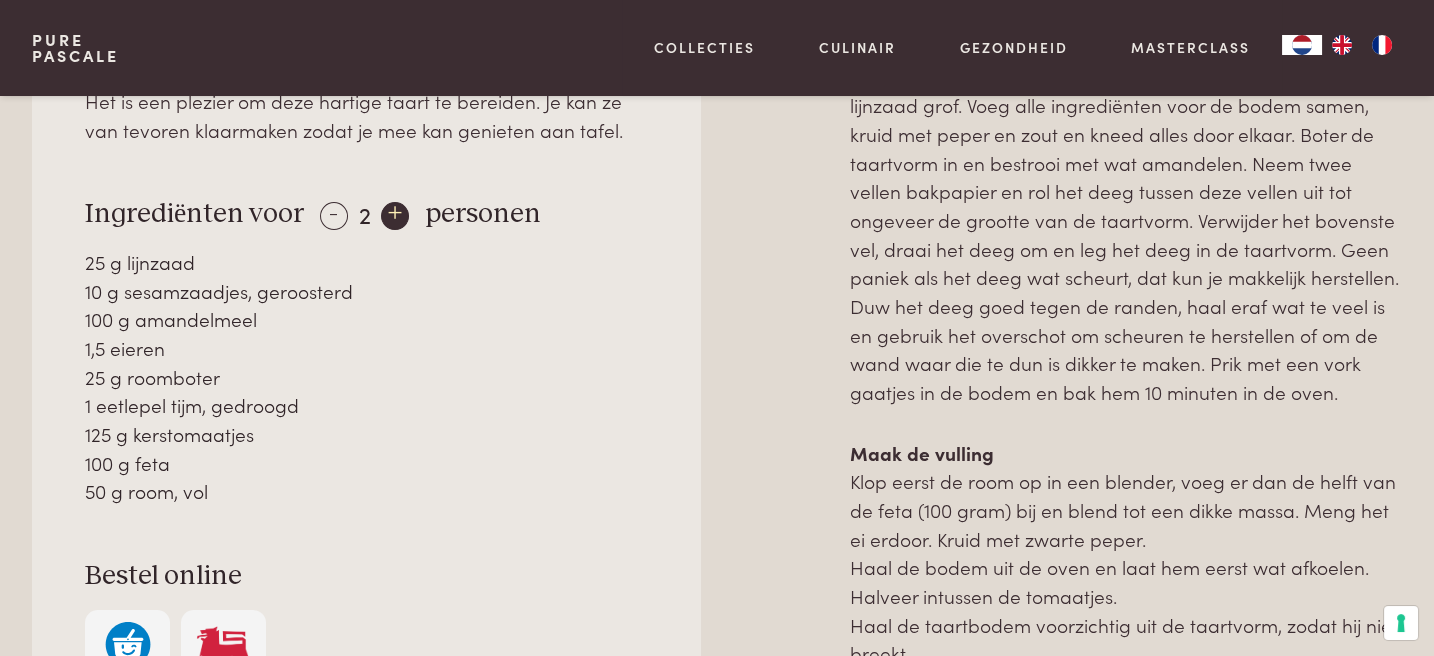 click on "+" at bounding box center (395, 216) 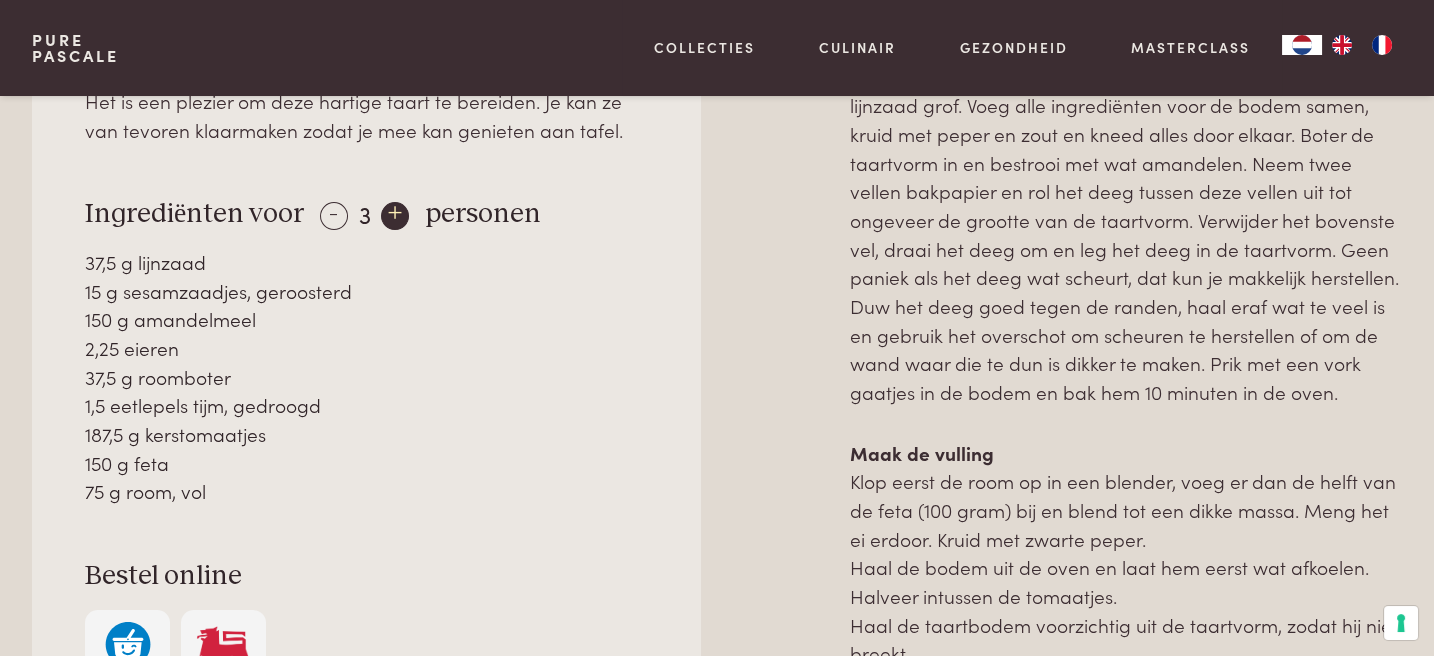 click on "+" at bounding box center (395, 216) 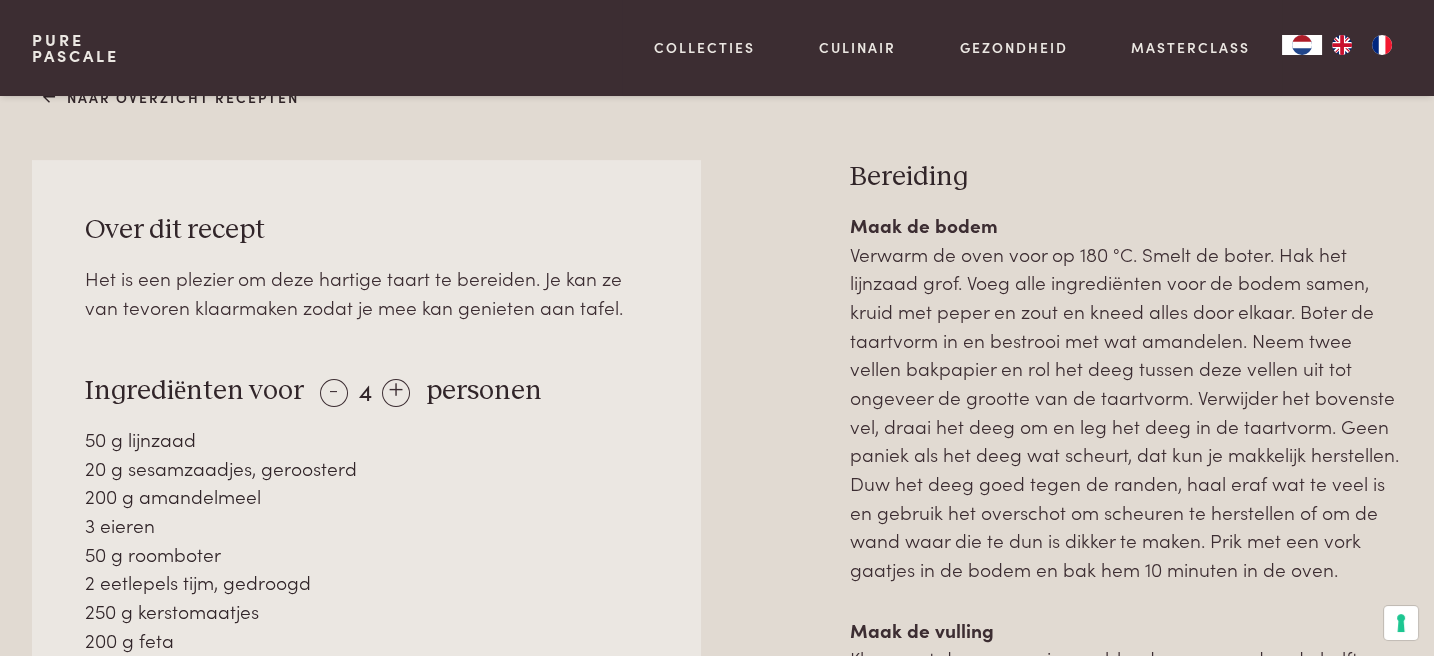 scroll, scrollTop: 888, scrollLeft: 0, axis: vertical 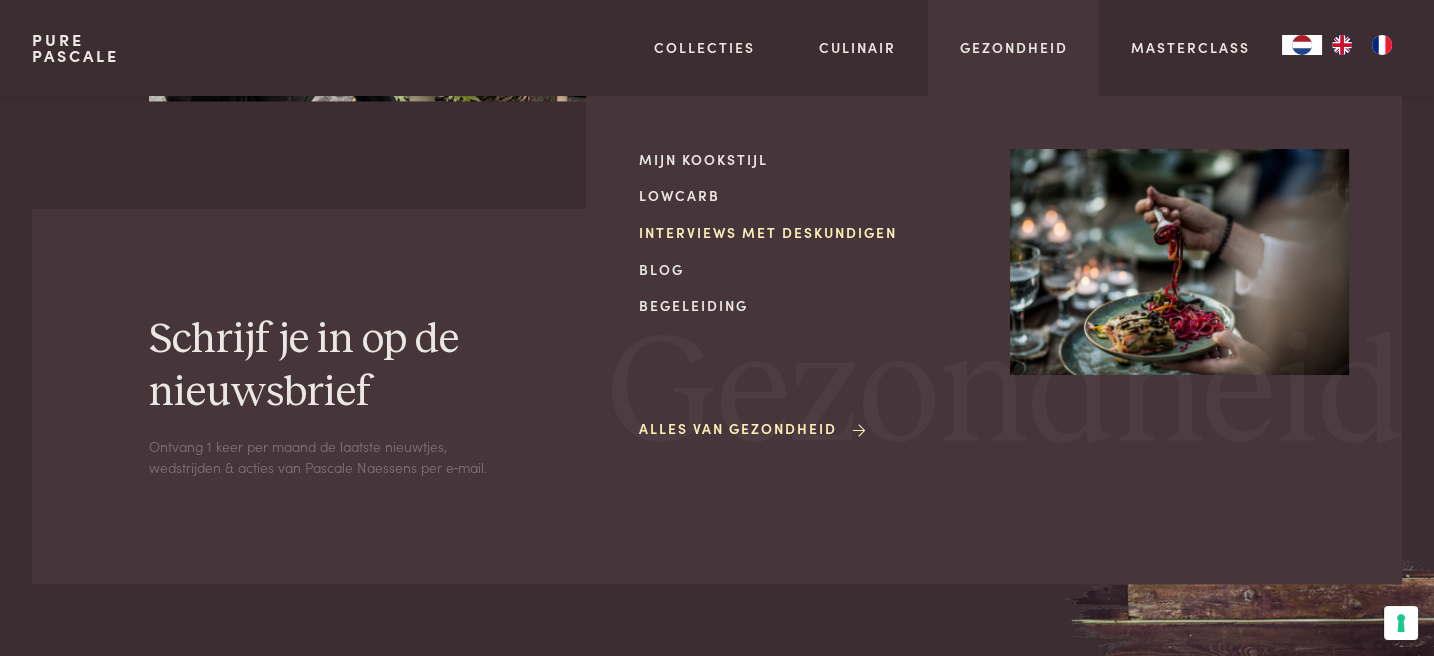 click on "Interviews met deskundigen" at bounding box center [808, 232] 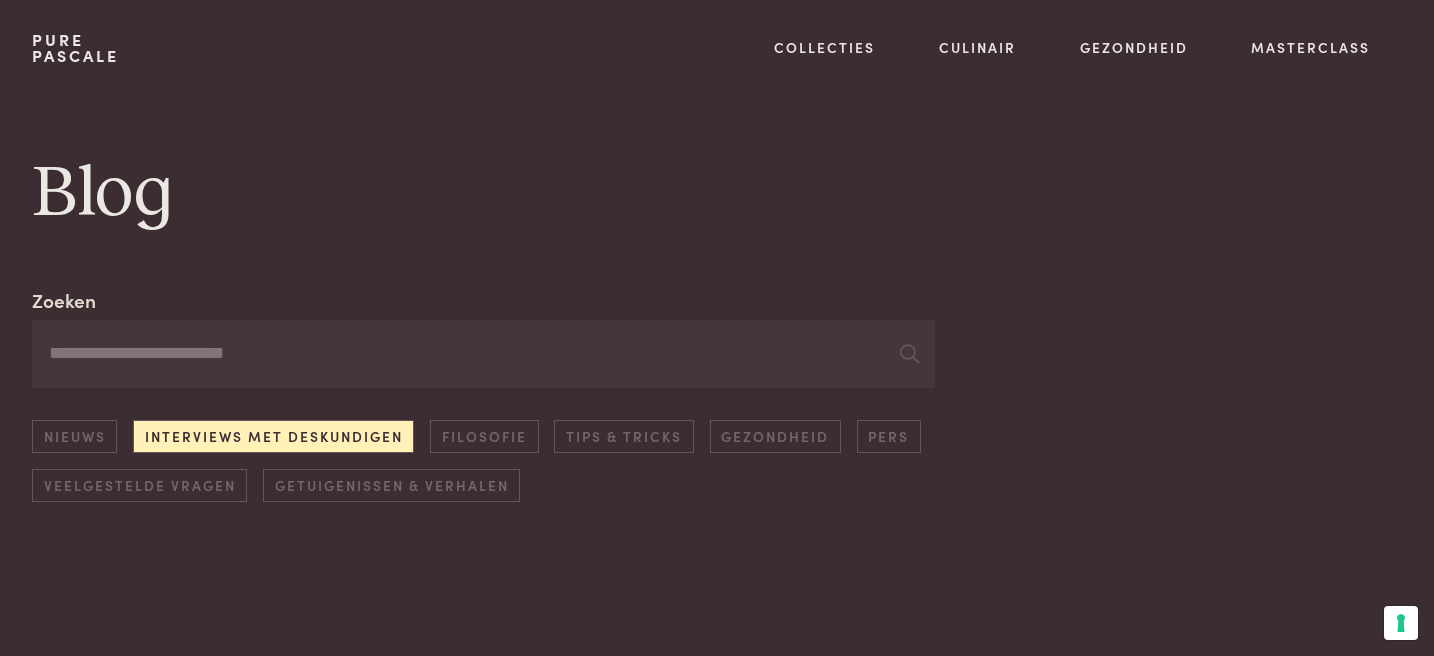scroll, scrollTop: 0, scrollLeft: 0, axis: both 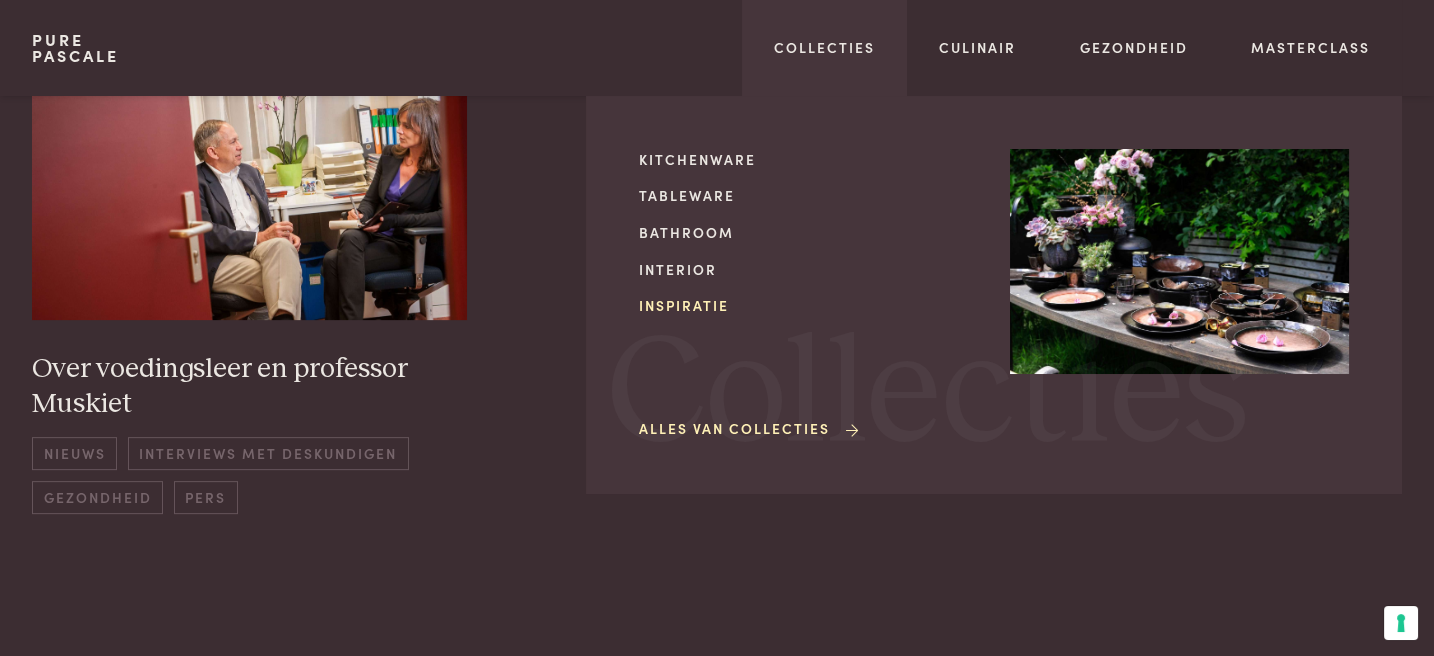 click on "Inspiratie" at bounding box center [808, 305] 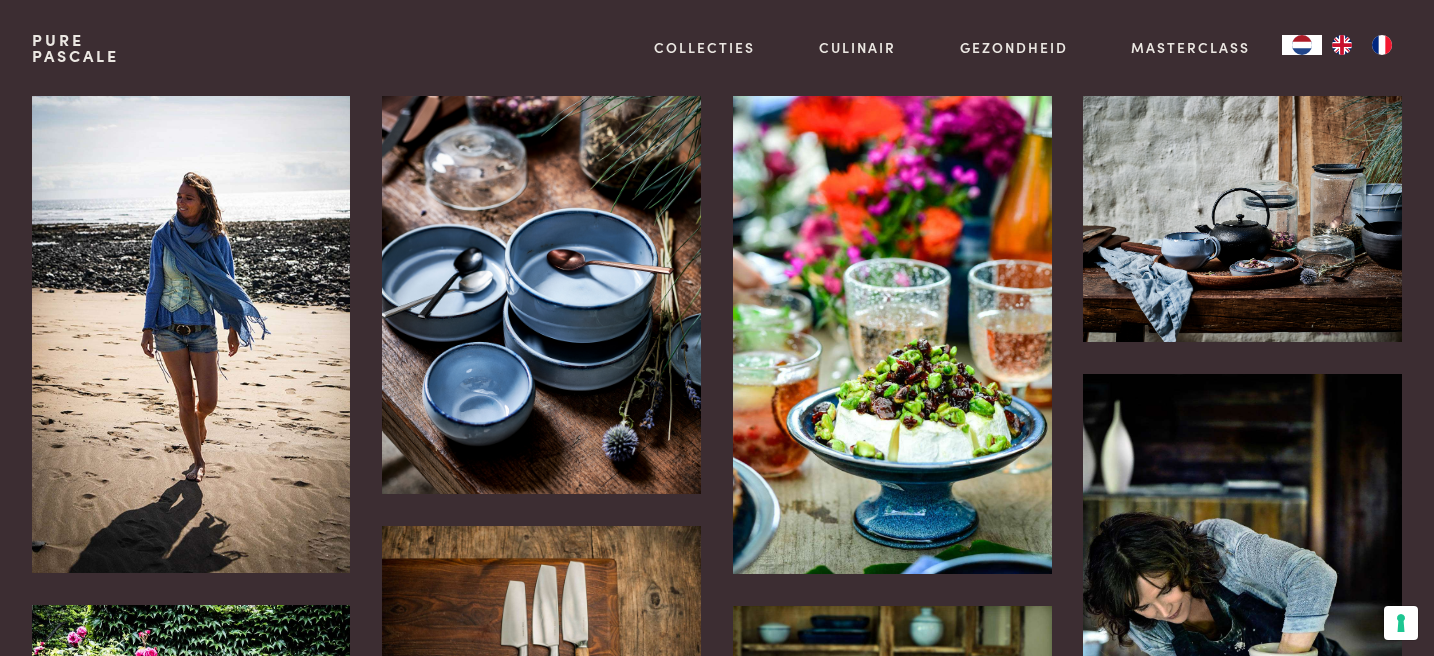 scroll, scrollTop: 0, scrollLeft: 0, axis: both 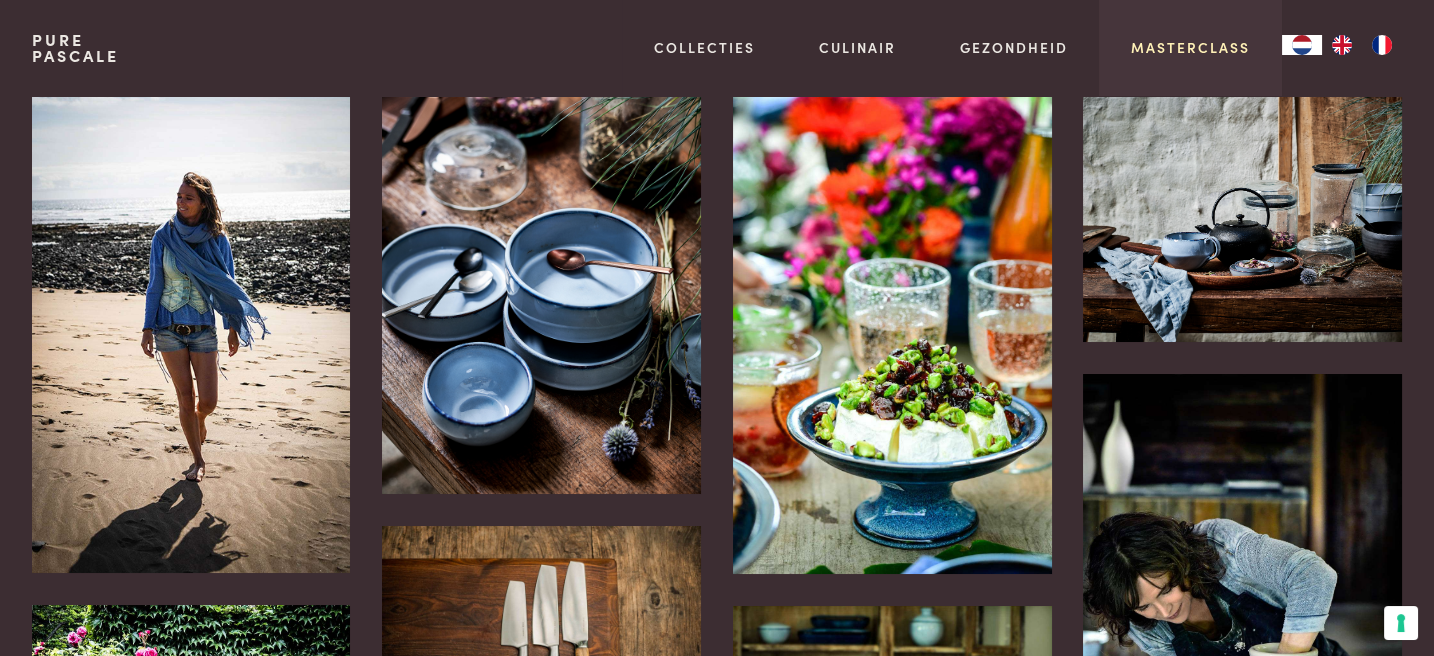 click on "Masterclass" at bounding box center [1190, 47] 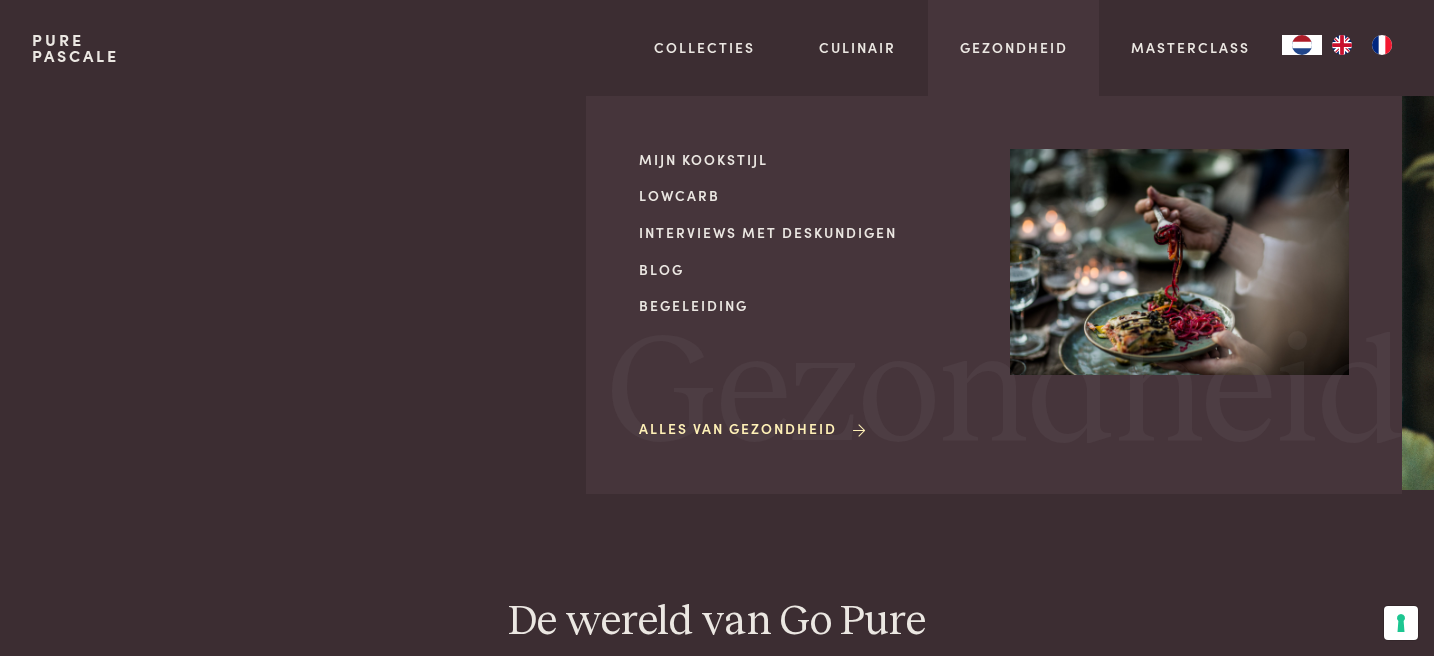 scroll, scrollTop: 0, scrollLeft: 0, axis: both 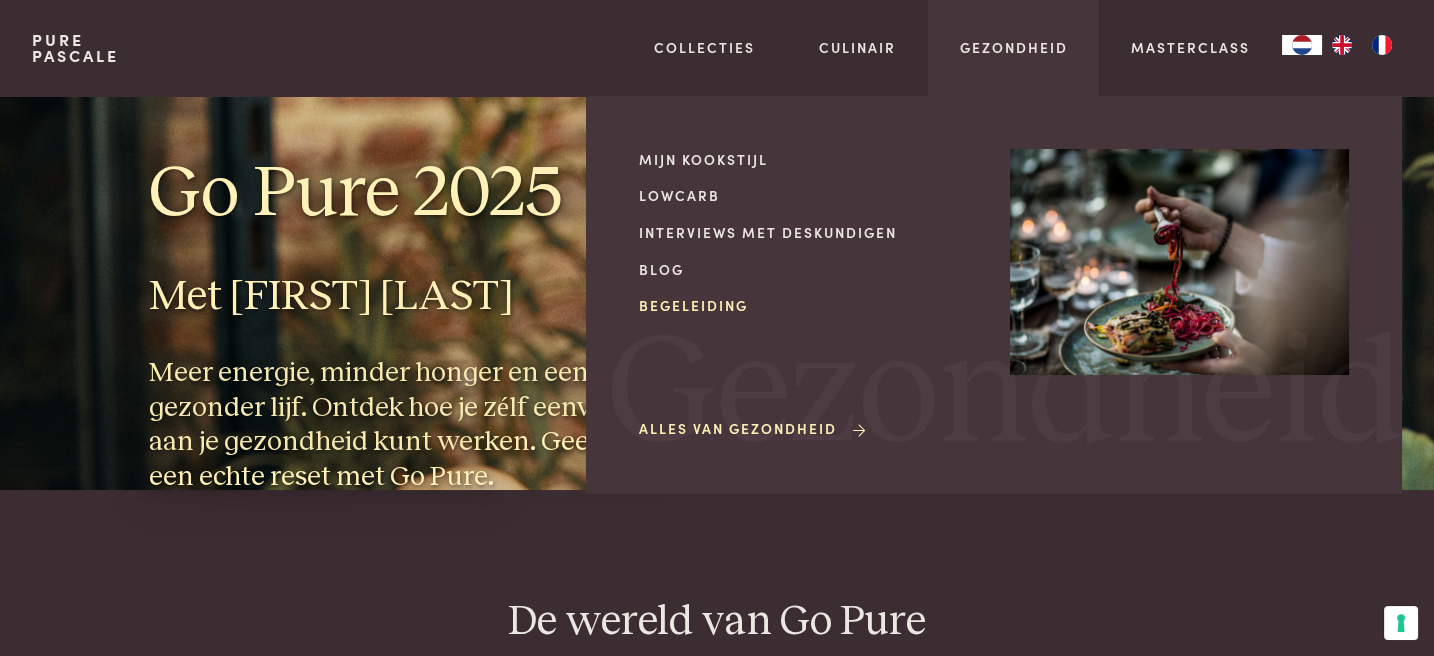 click on "Begeleiding" at bounding box center (808, 305) 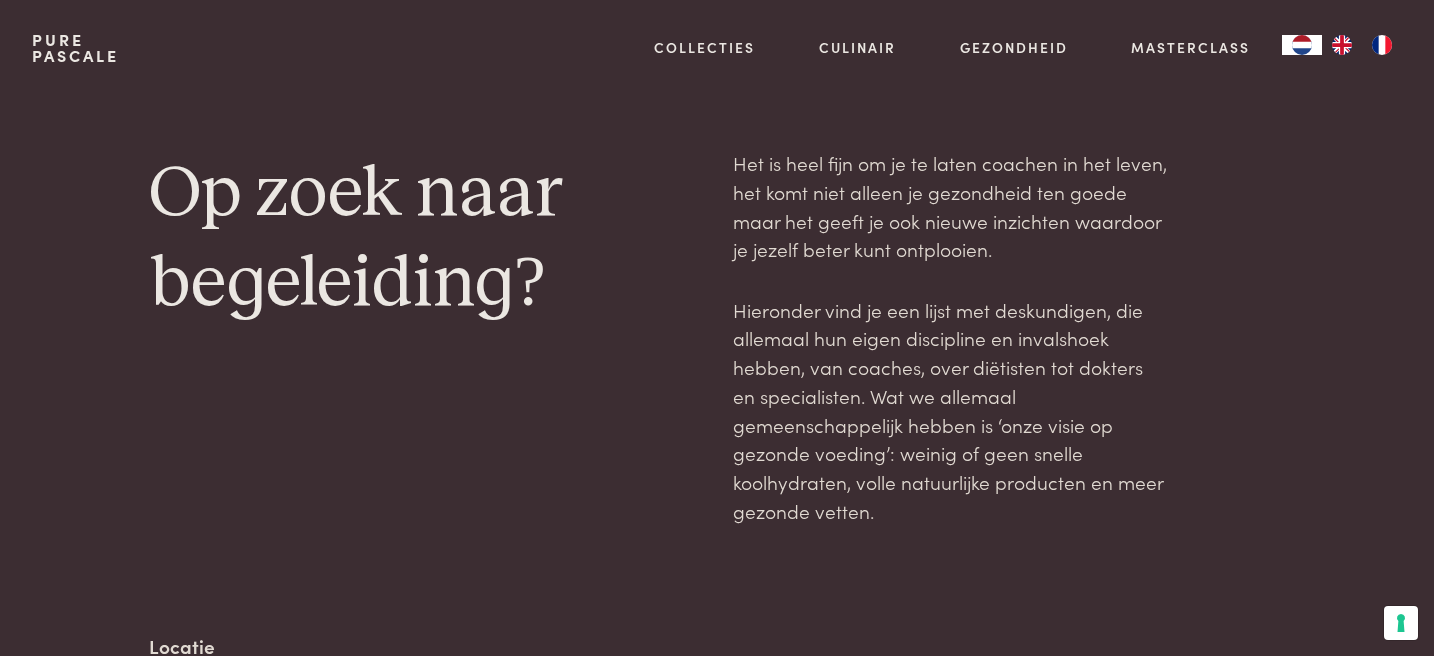 scroll, scrollTop: 0, scrollLeft: 0, axis: both 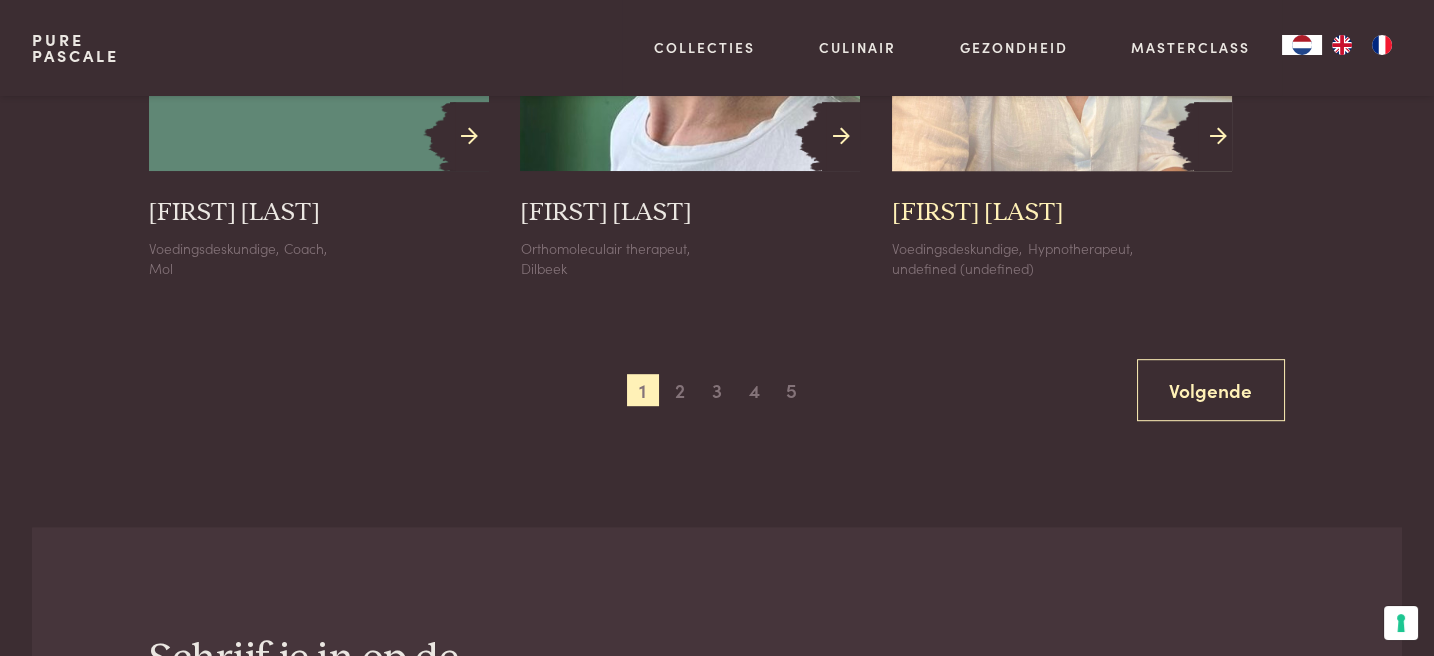 click on "Hypnotherapeut," at bounding box center (1080, 248) 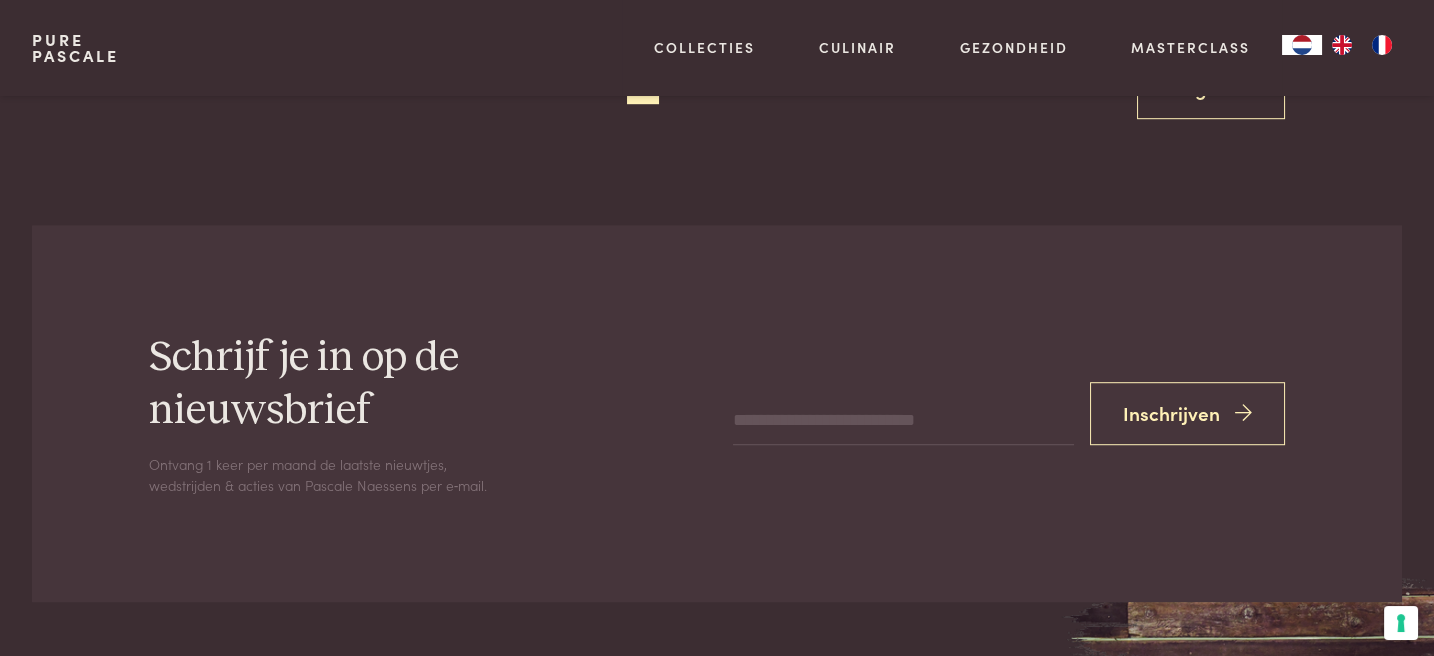 scroll, scrollTop: 2770, scrollLeft: 0, axis: vertical 